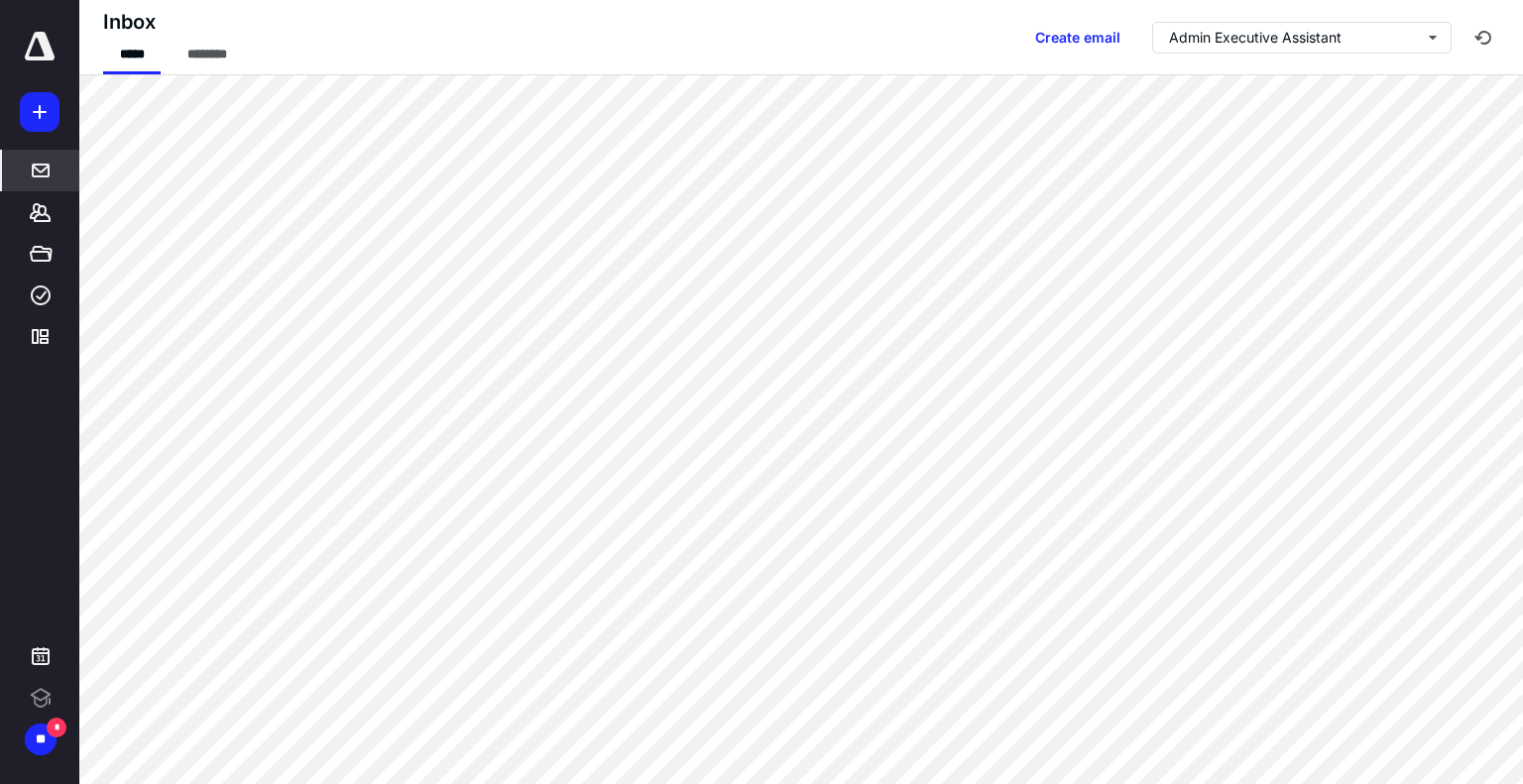 scroll, scrollTop: 0, scrollLeft: 0, axis: both 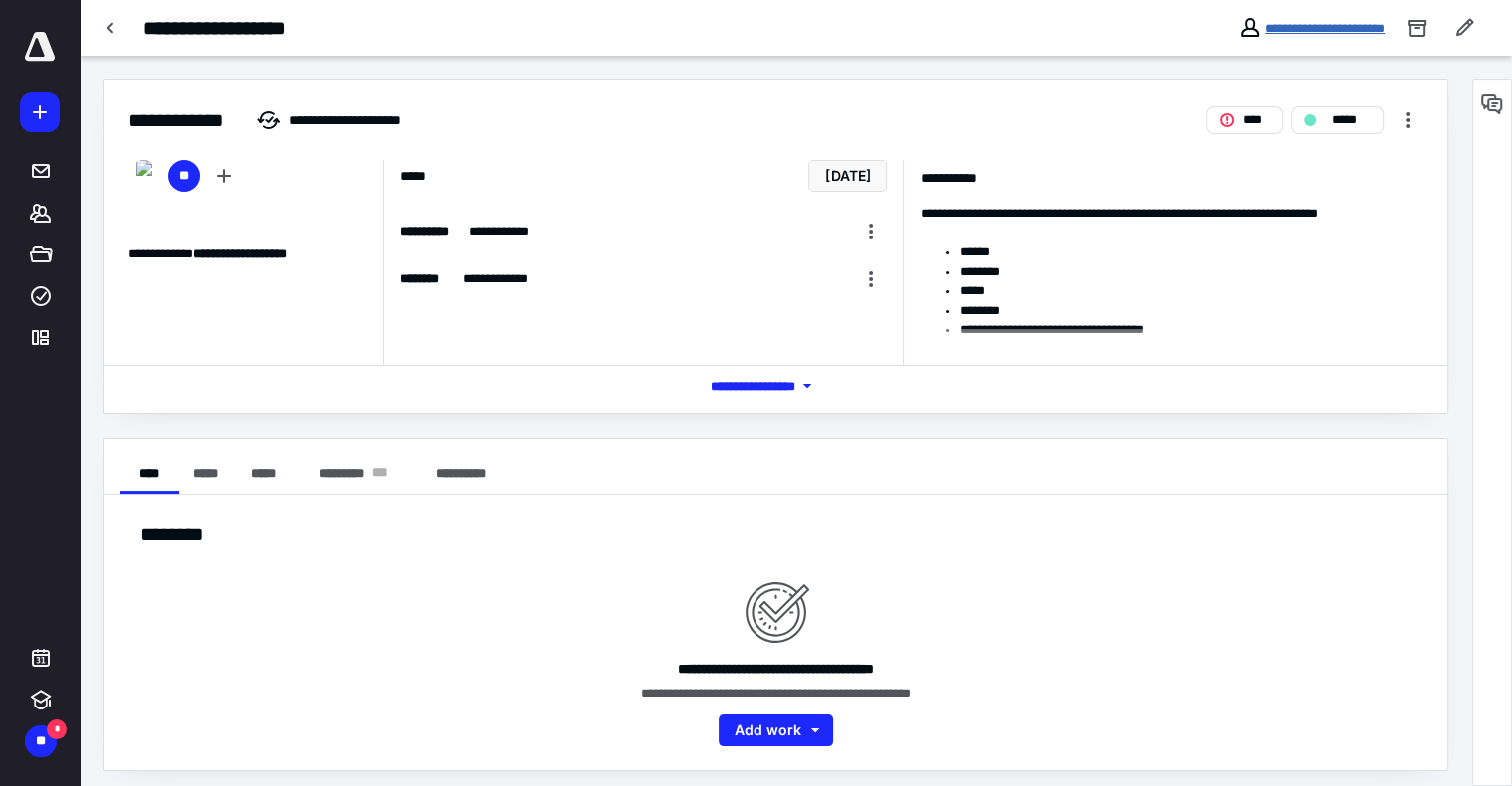 click on "**********" at bounding box center [1325, 28] 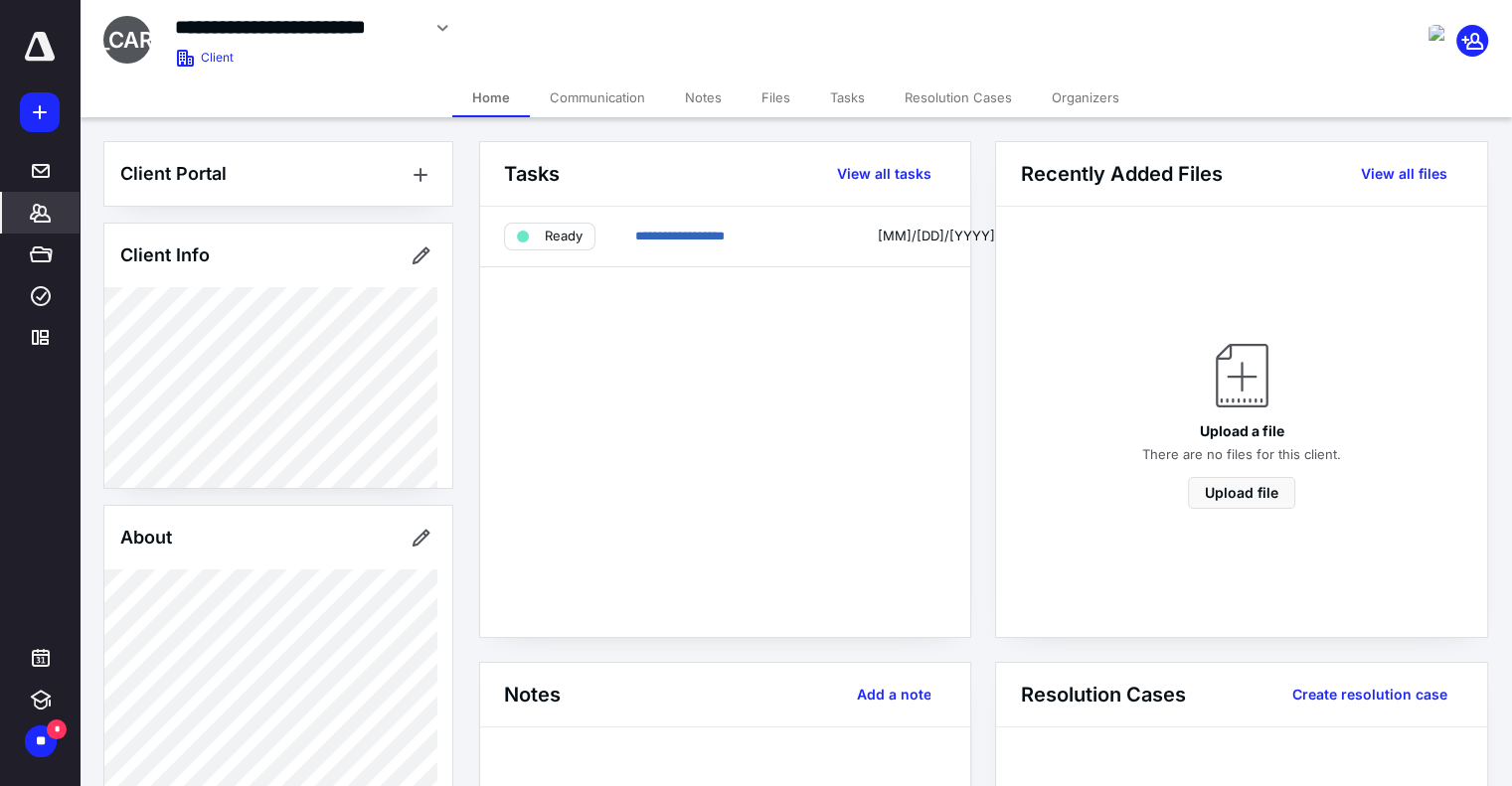 click on "Files" at bounding box center (775, 97) 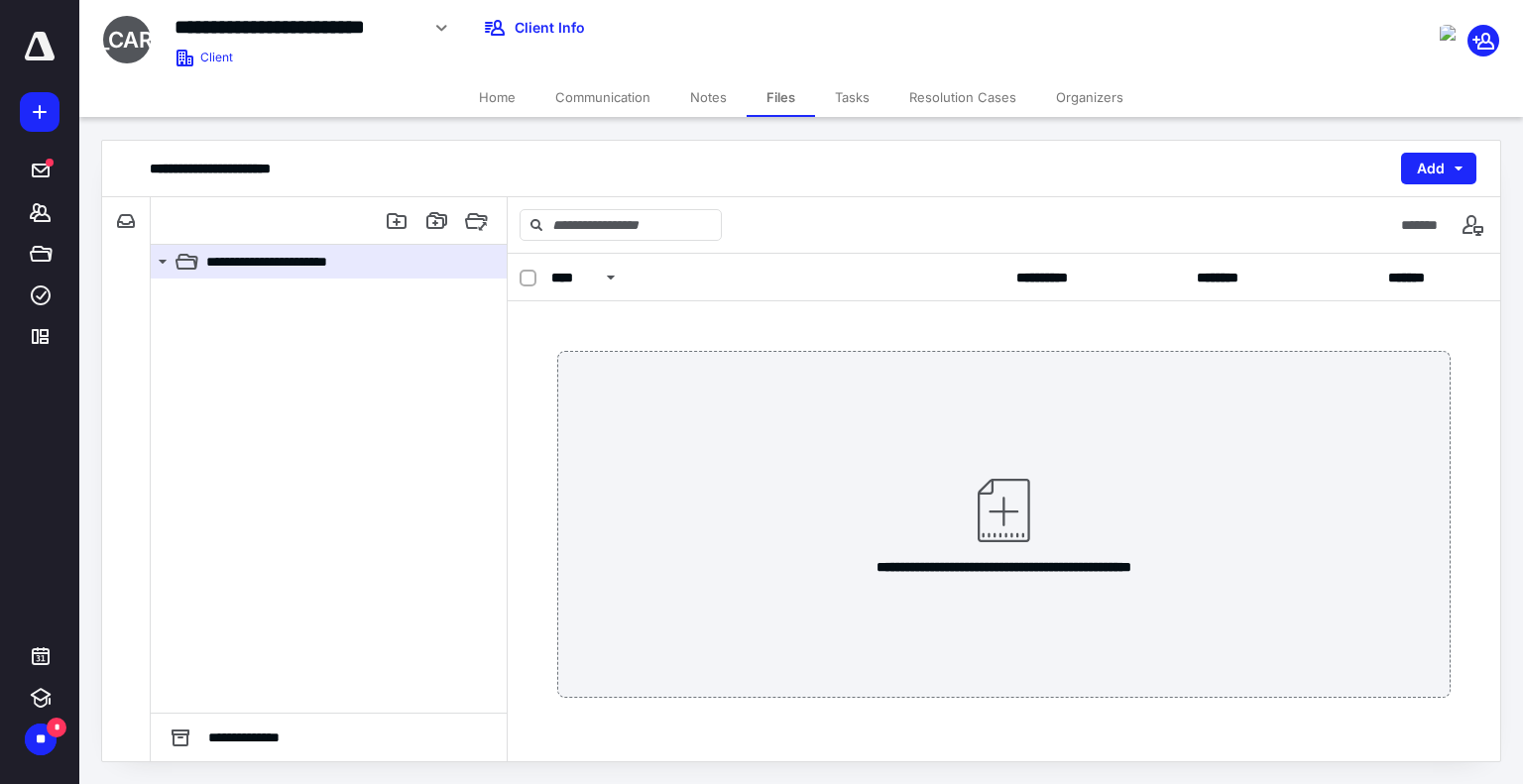 click on "Communication" at bounding box center [603, 97] 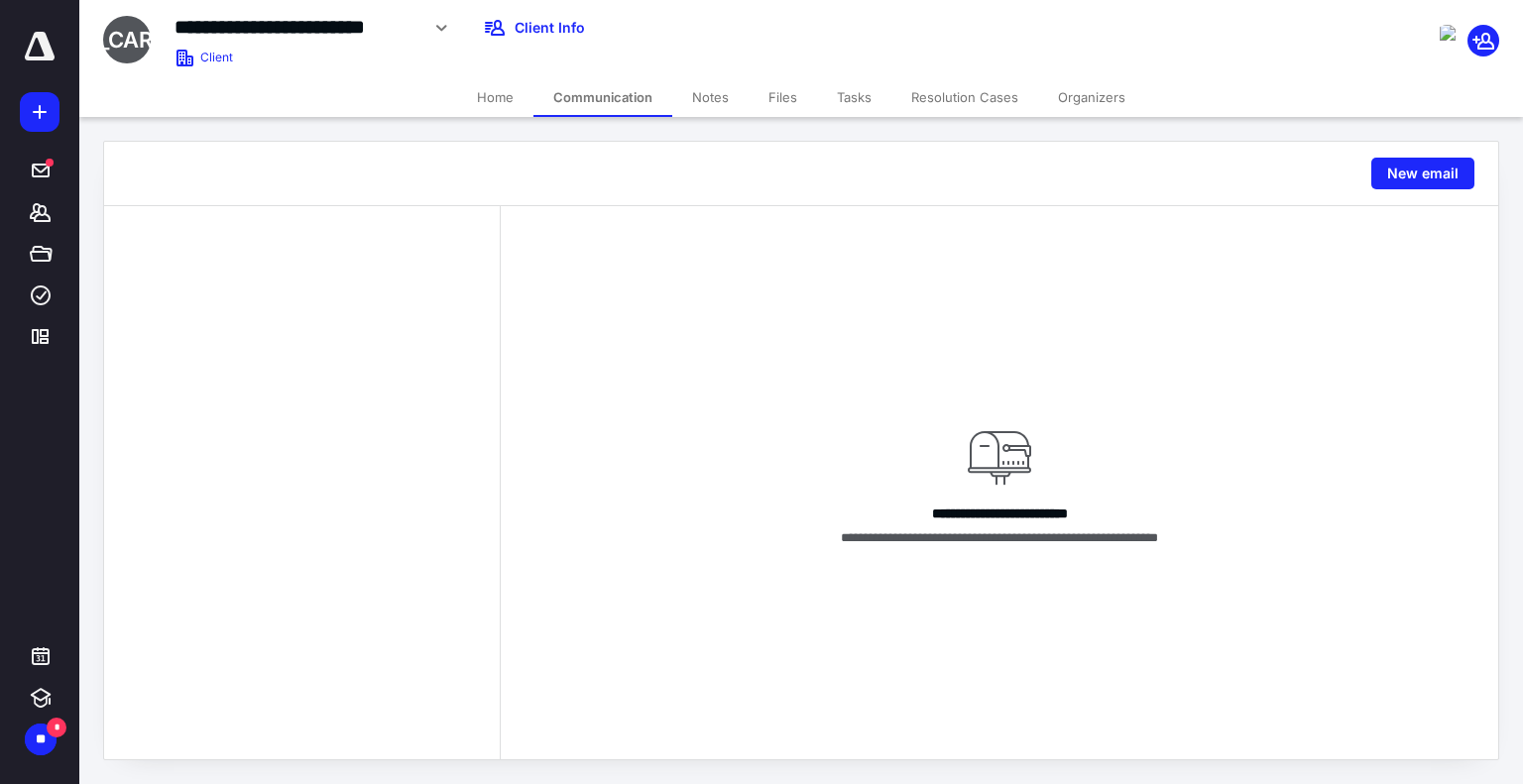 click on "Notes" at bounding box center (710, 97) 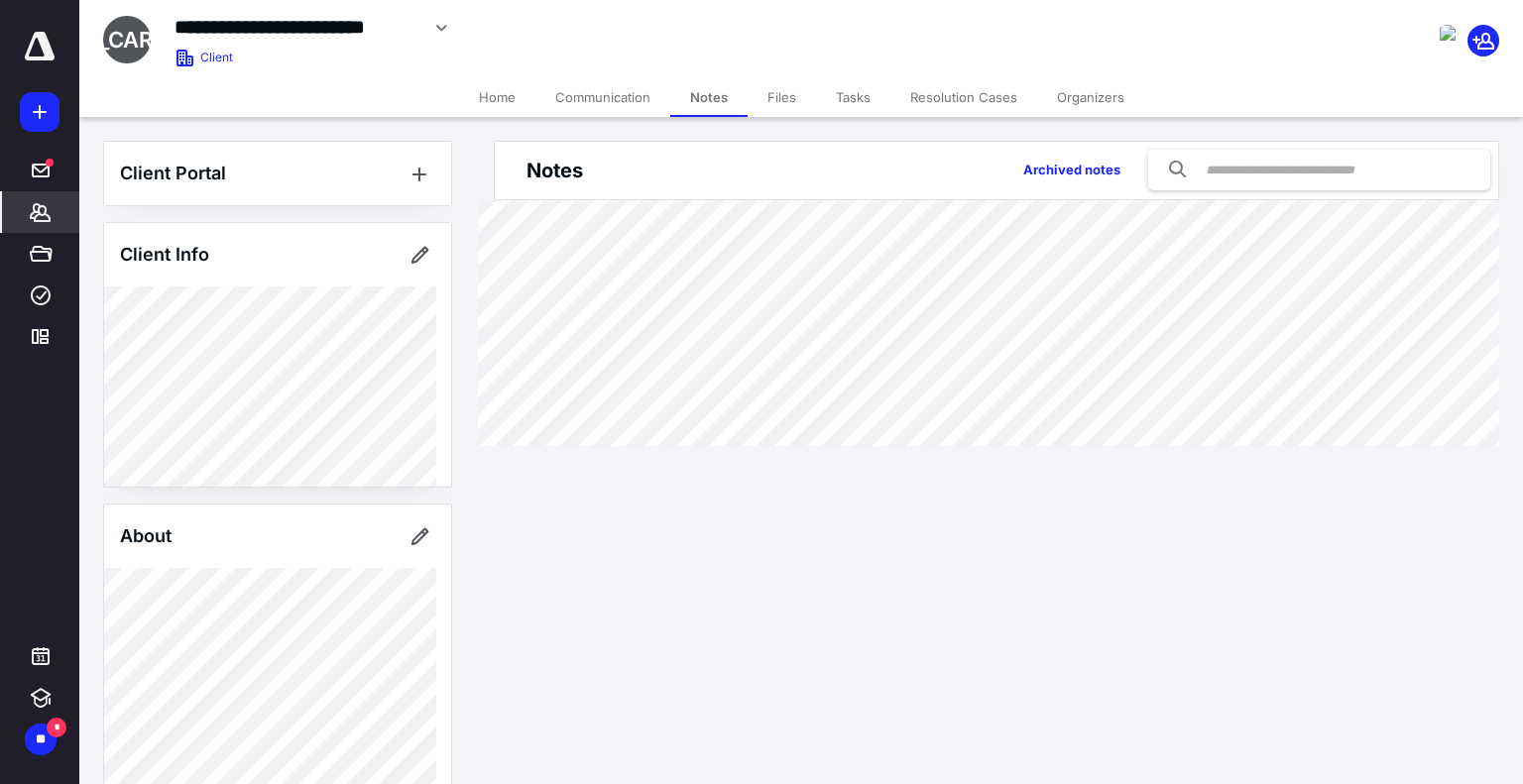 click on "Files" at bounding box center (781, 97) 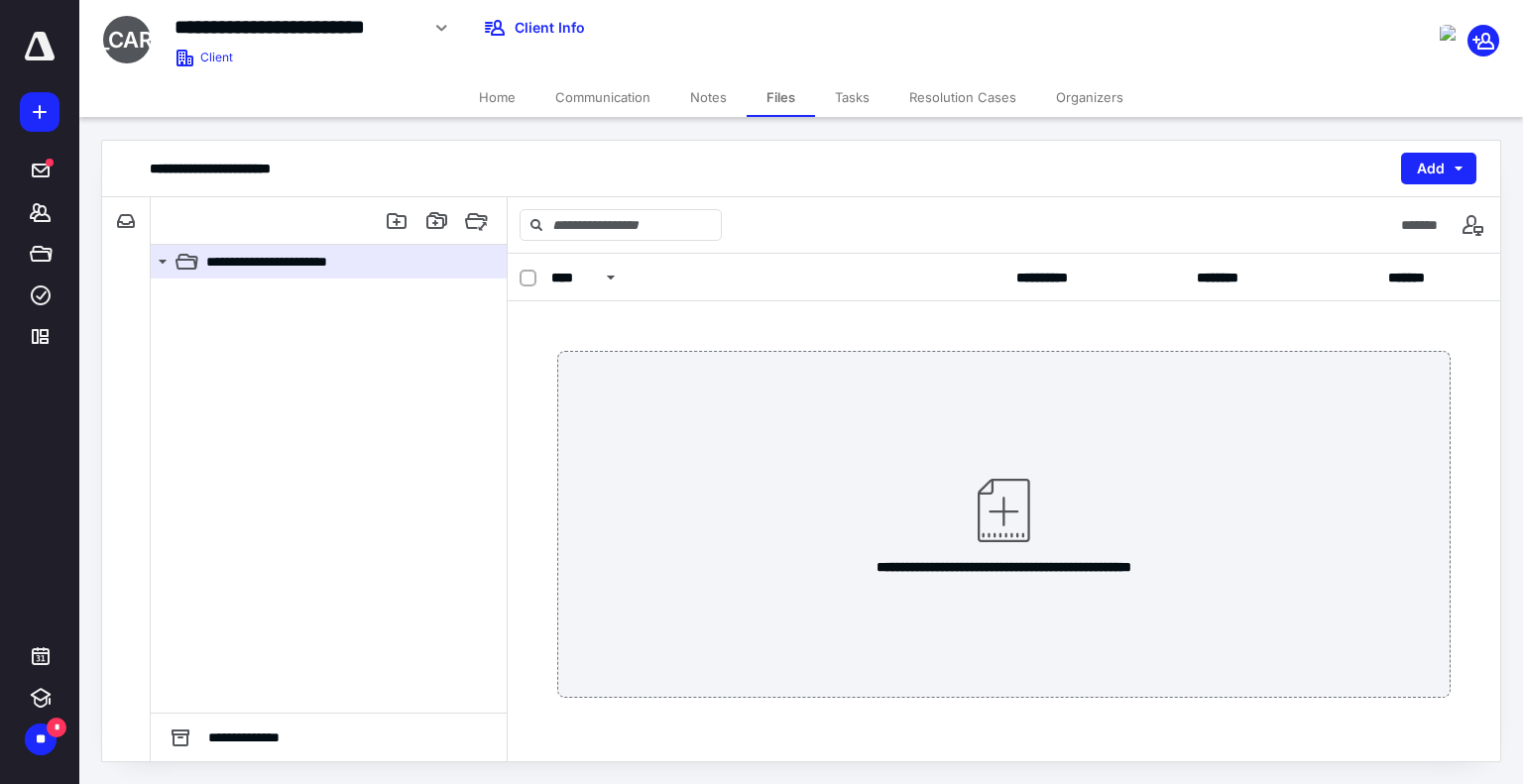 click on "Tasks" at bounding box center (852, 97) 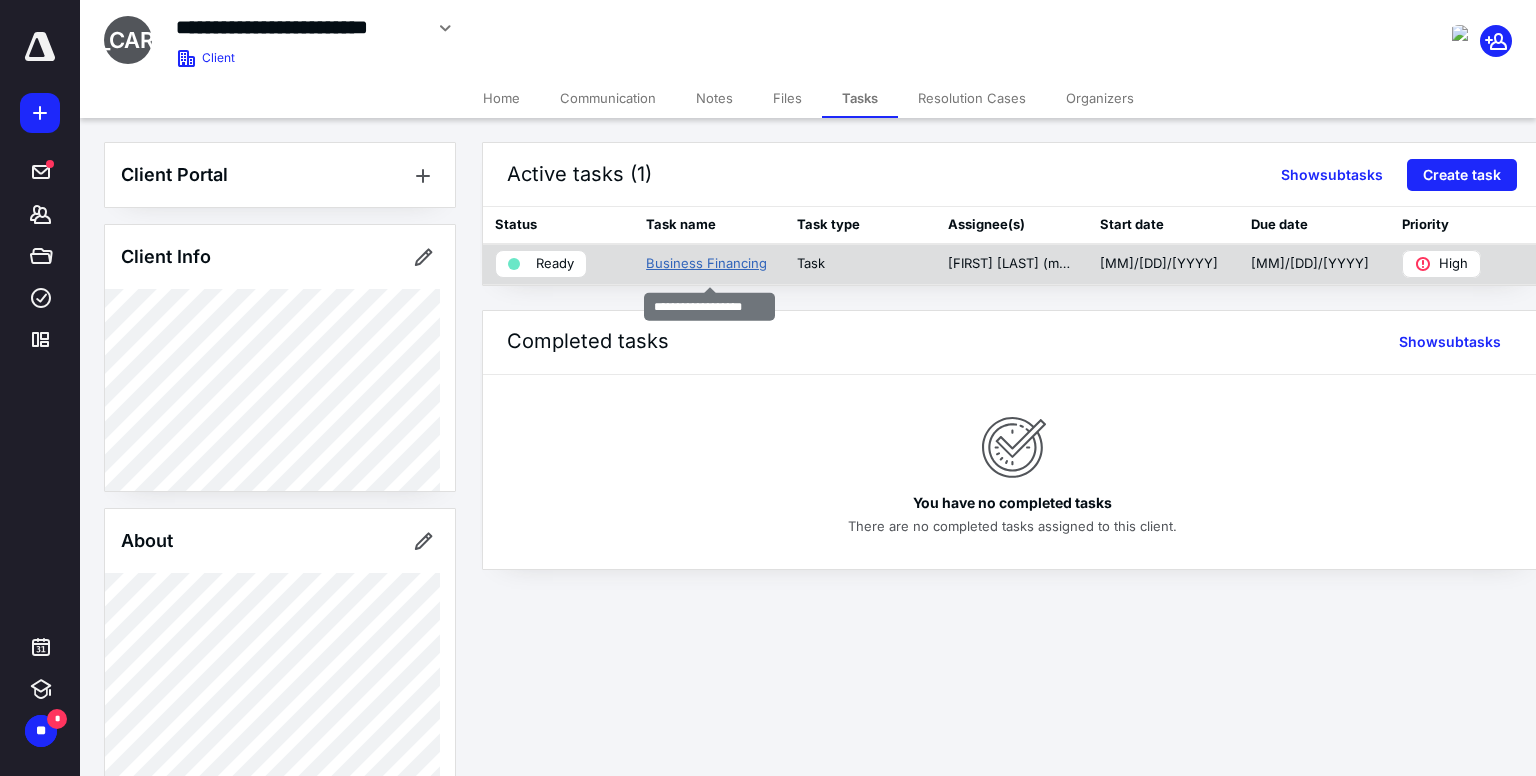 click on "Business Financing" at bounding box center (706, 264) 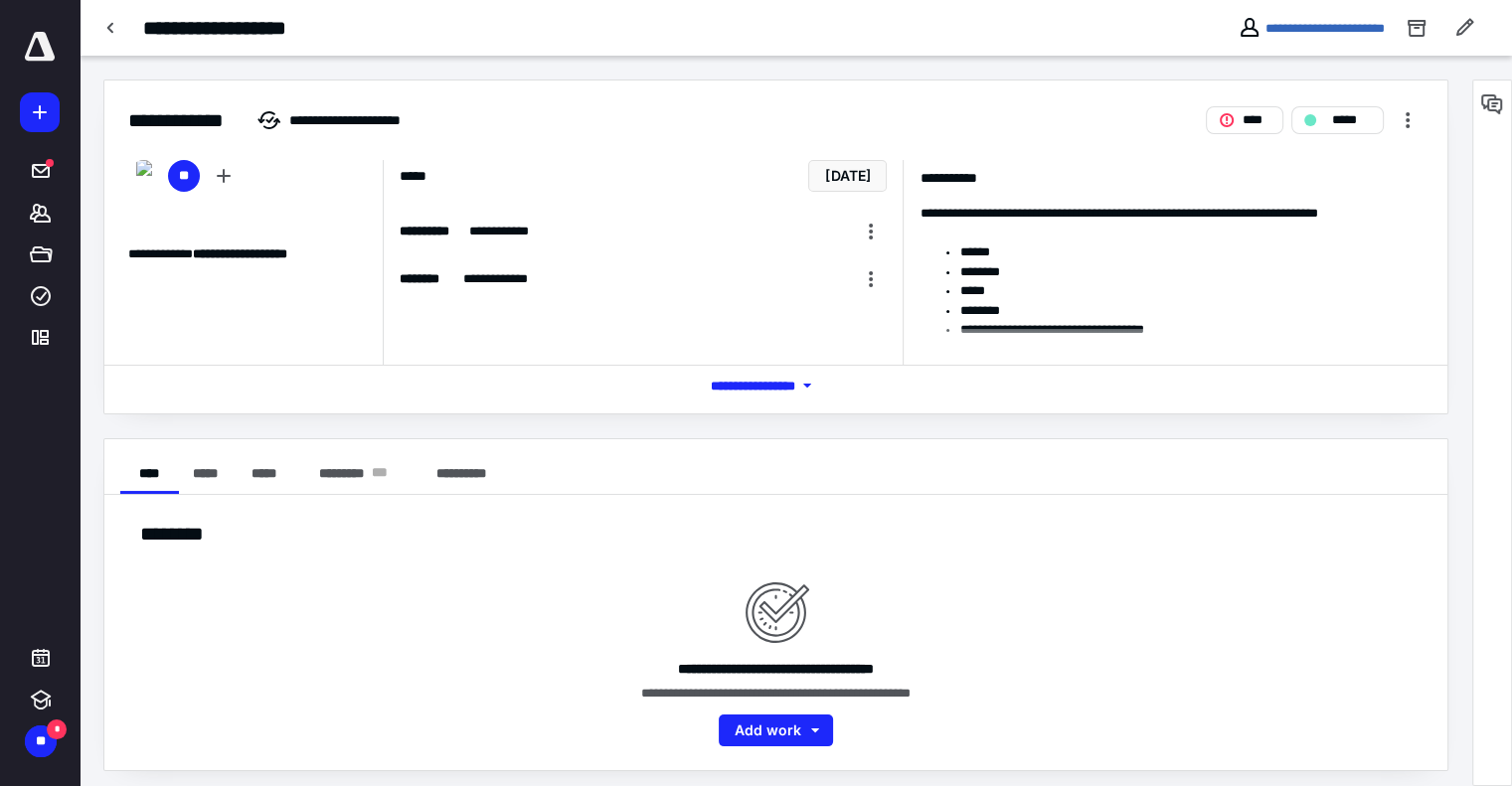 click on "*** **** *******" at bounding box center (776, 386) 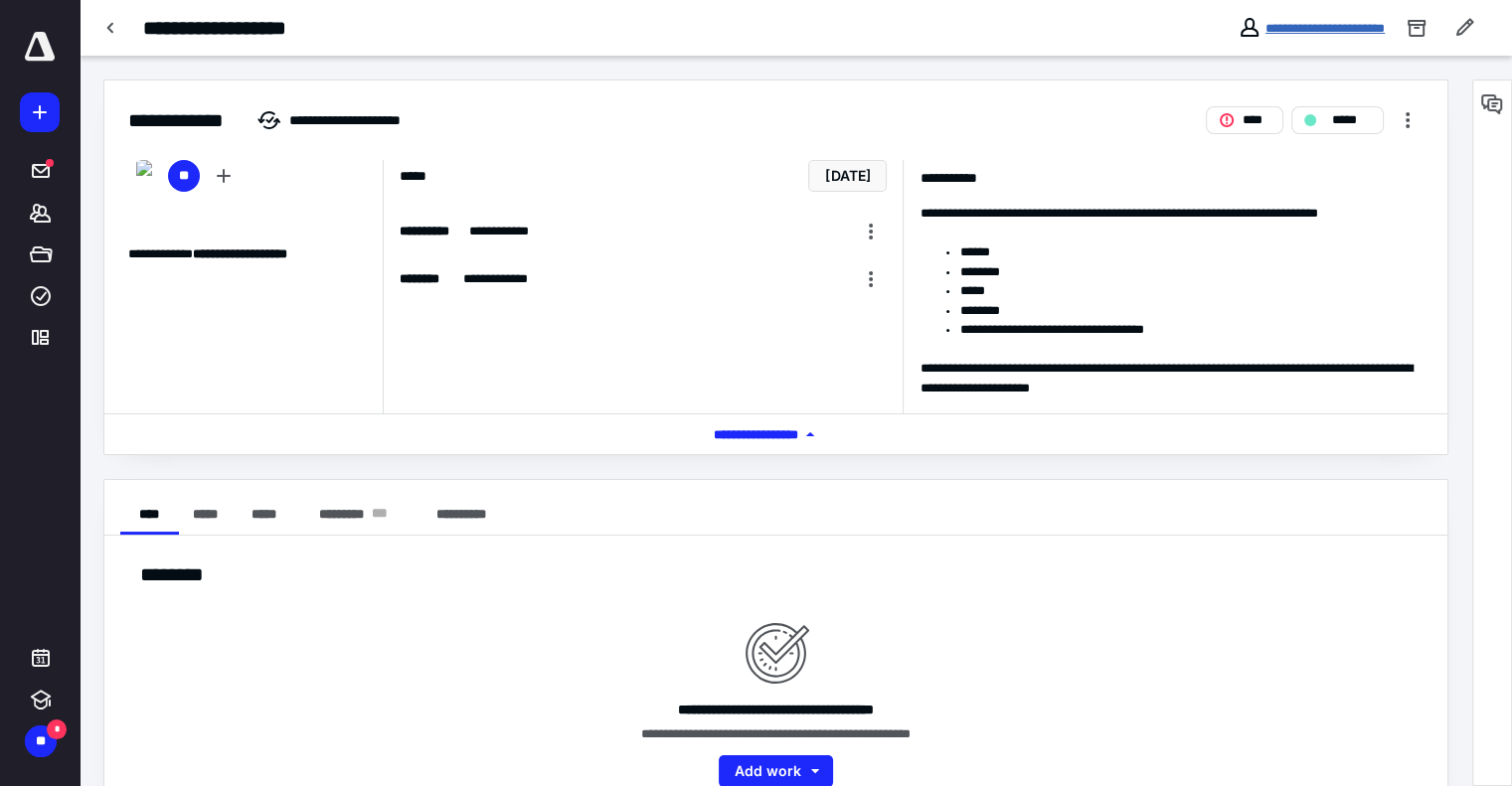click on "**********" at bounding box center [1325, 28] 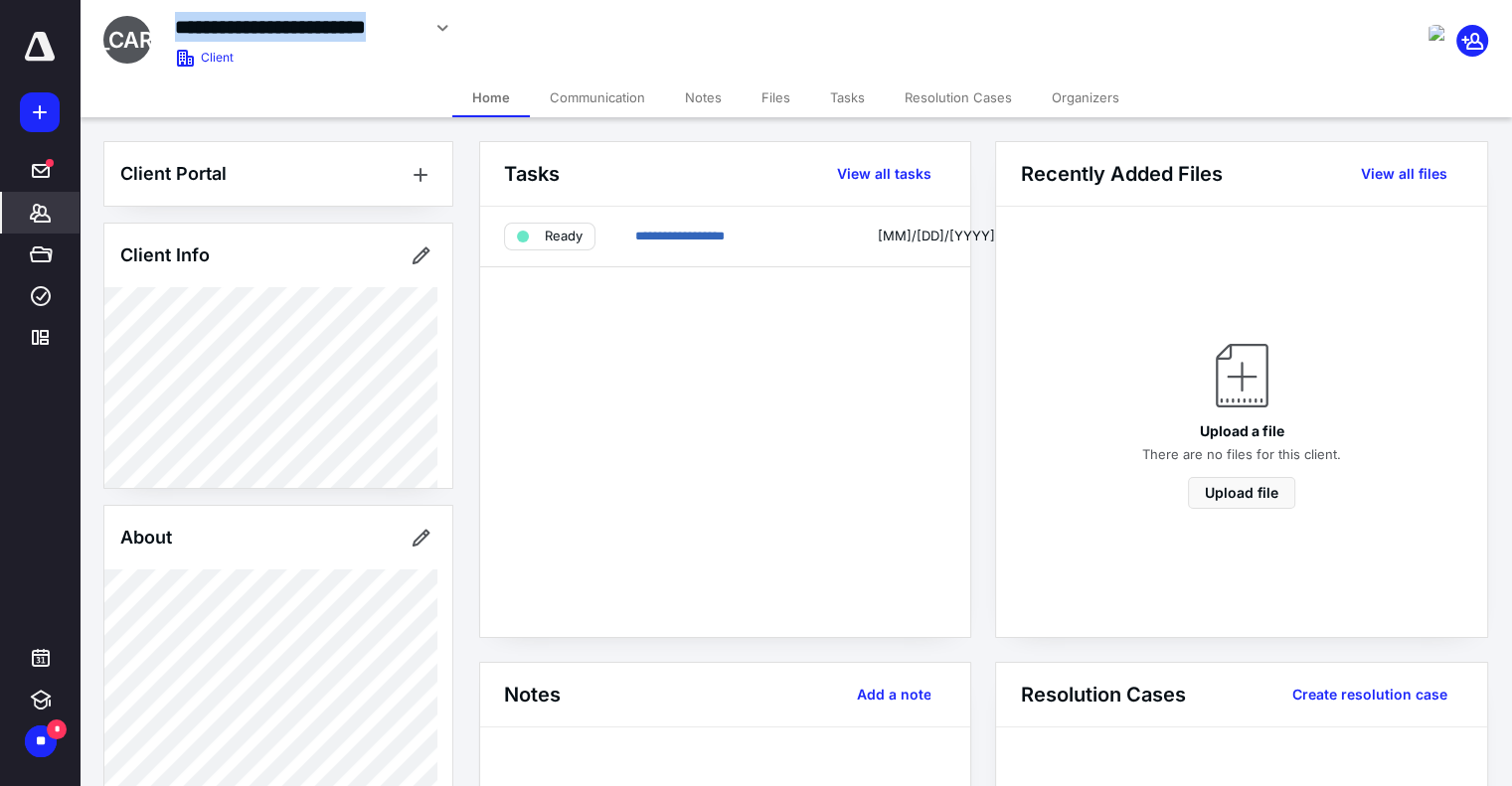 drag, startPoint x: 176, startPoint y: 30, endPoint x: 418, endPoint y: 22, distance: 242.1322 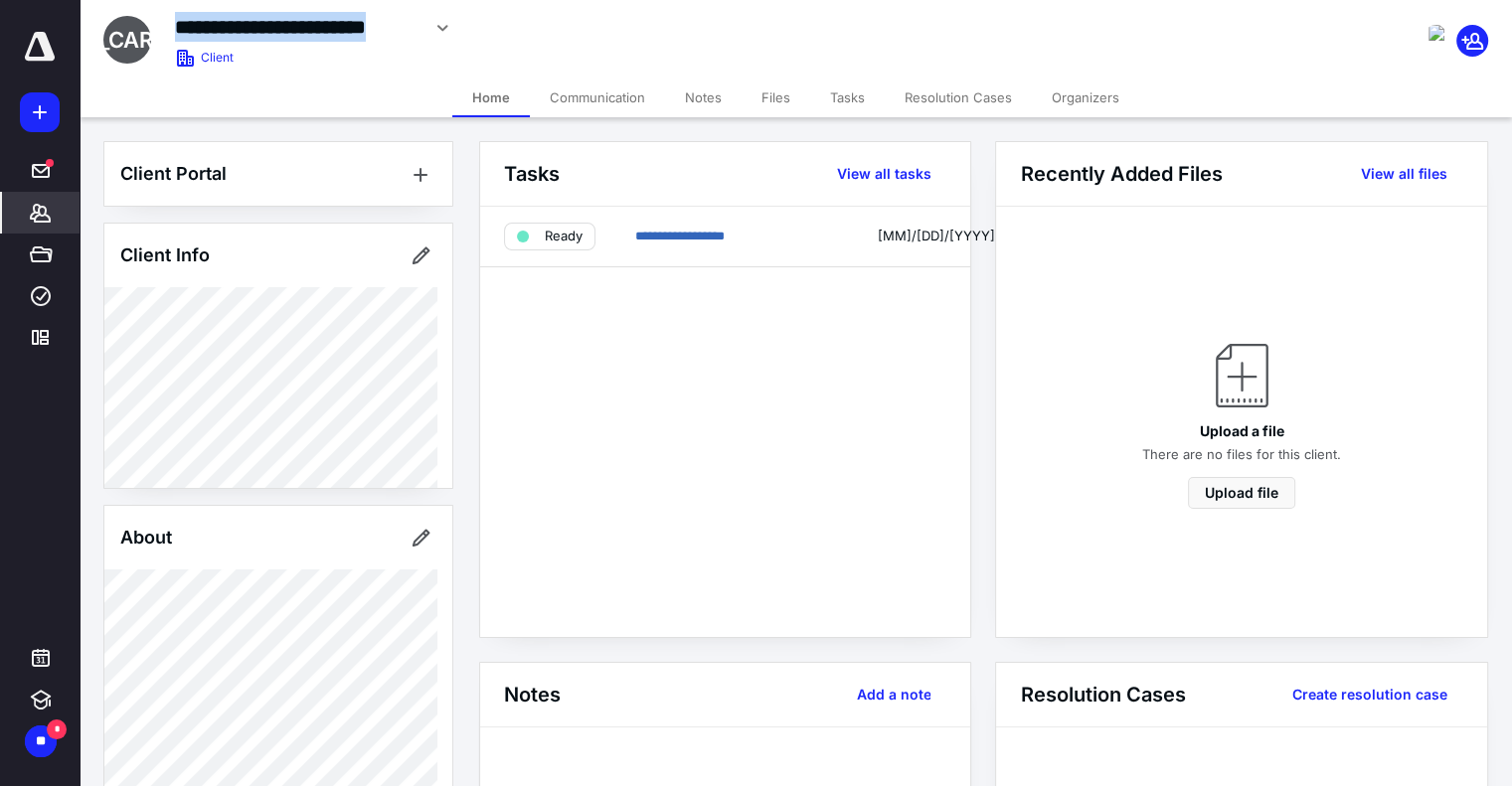 click on "Tasks" at bounding box center [847, 97] 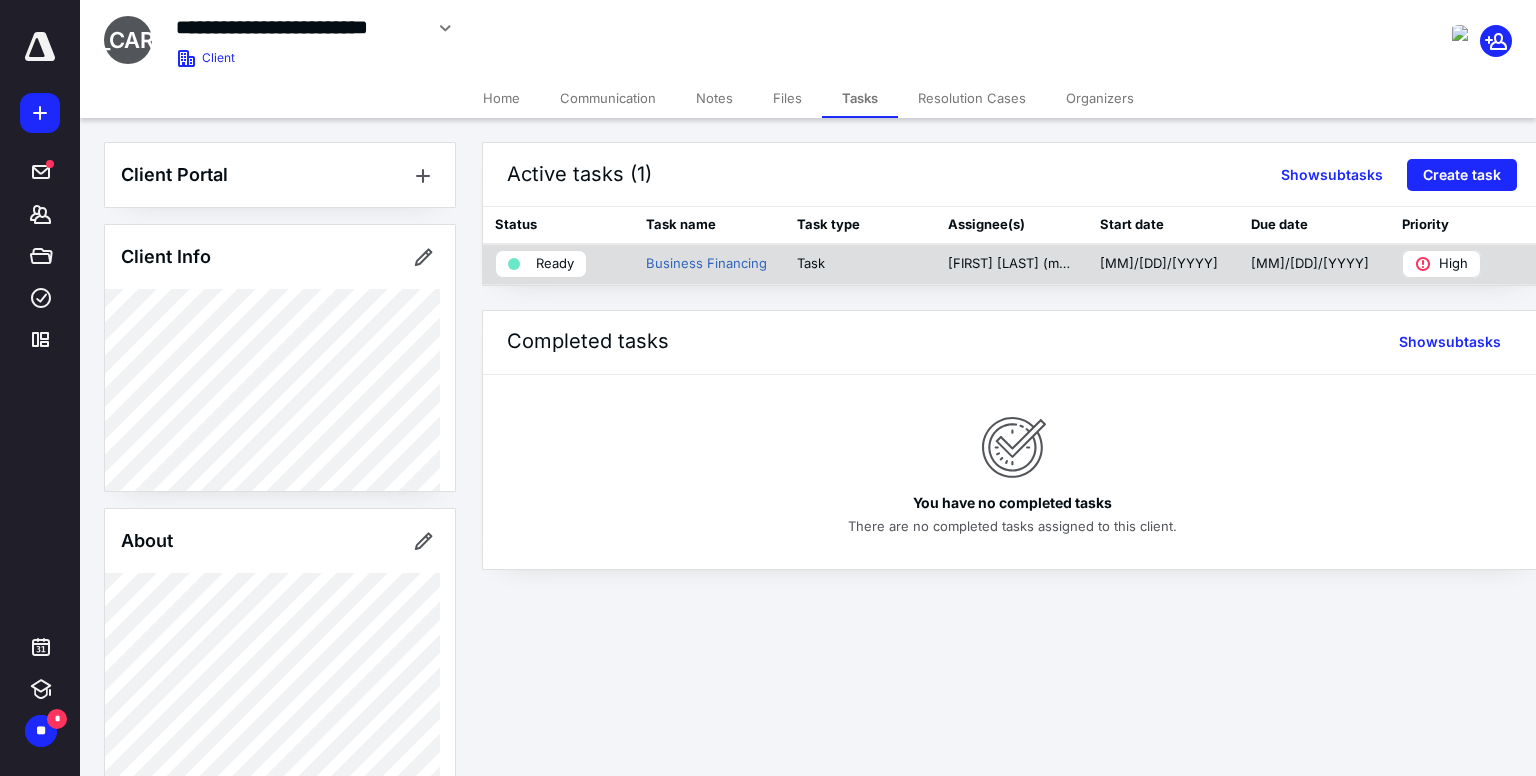 click on "Business Financing" at bounding box center (709, 264) 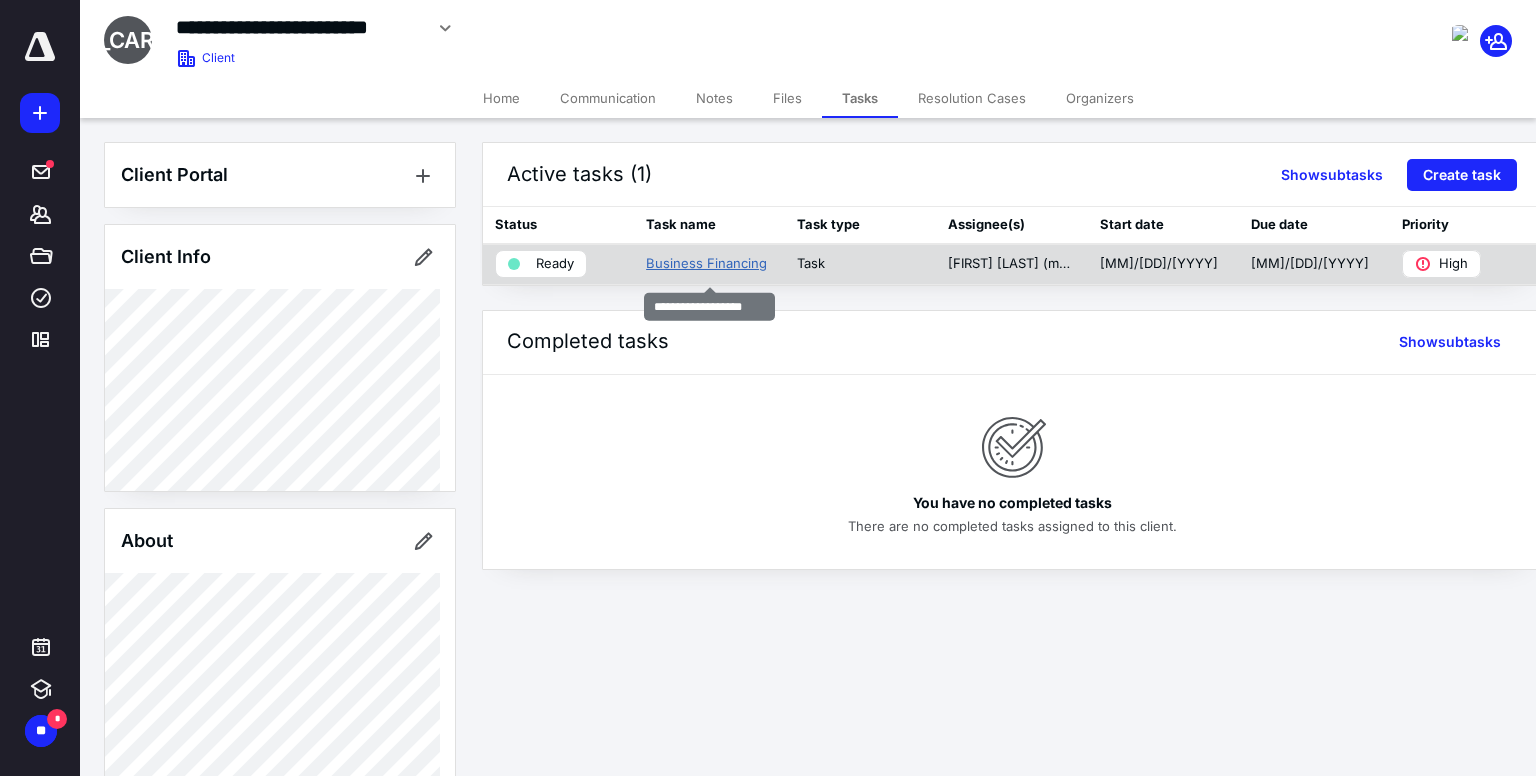 click on "Business Financing" at bounding box center (706, 264) 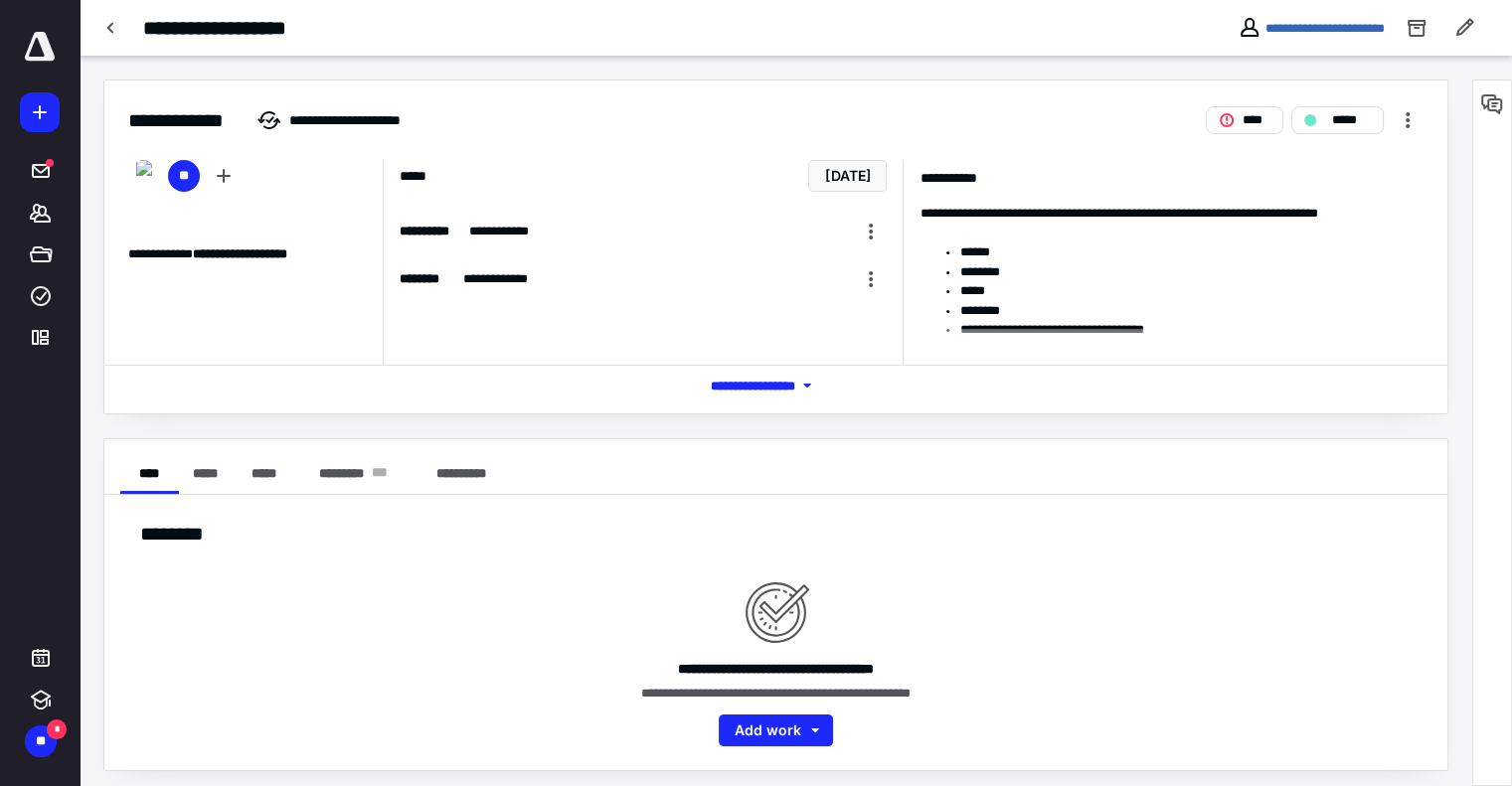 click on "*** **** *******" at bounding box center (776, 386) 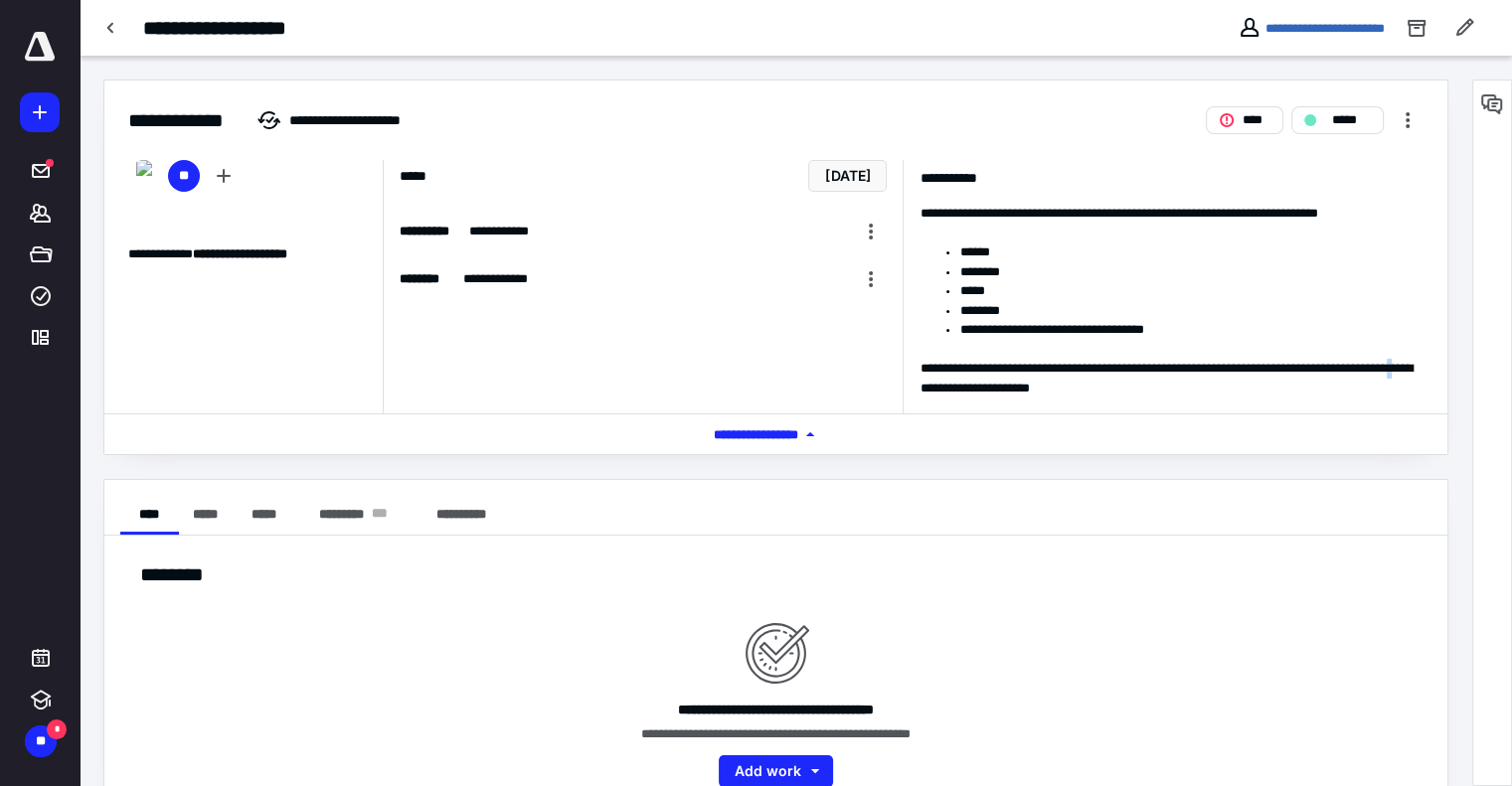 drag, startPoint x: 1018, startPoint y: 390, endPoint x: 1030, endPoint y: 393, distance: 12.369317 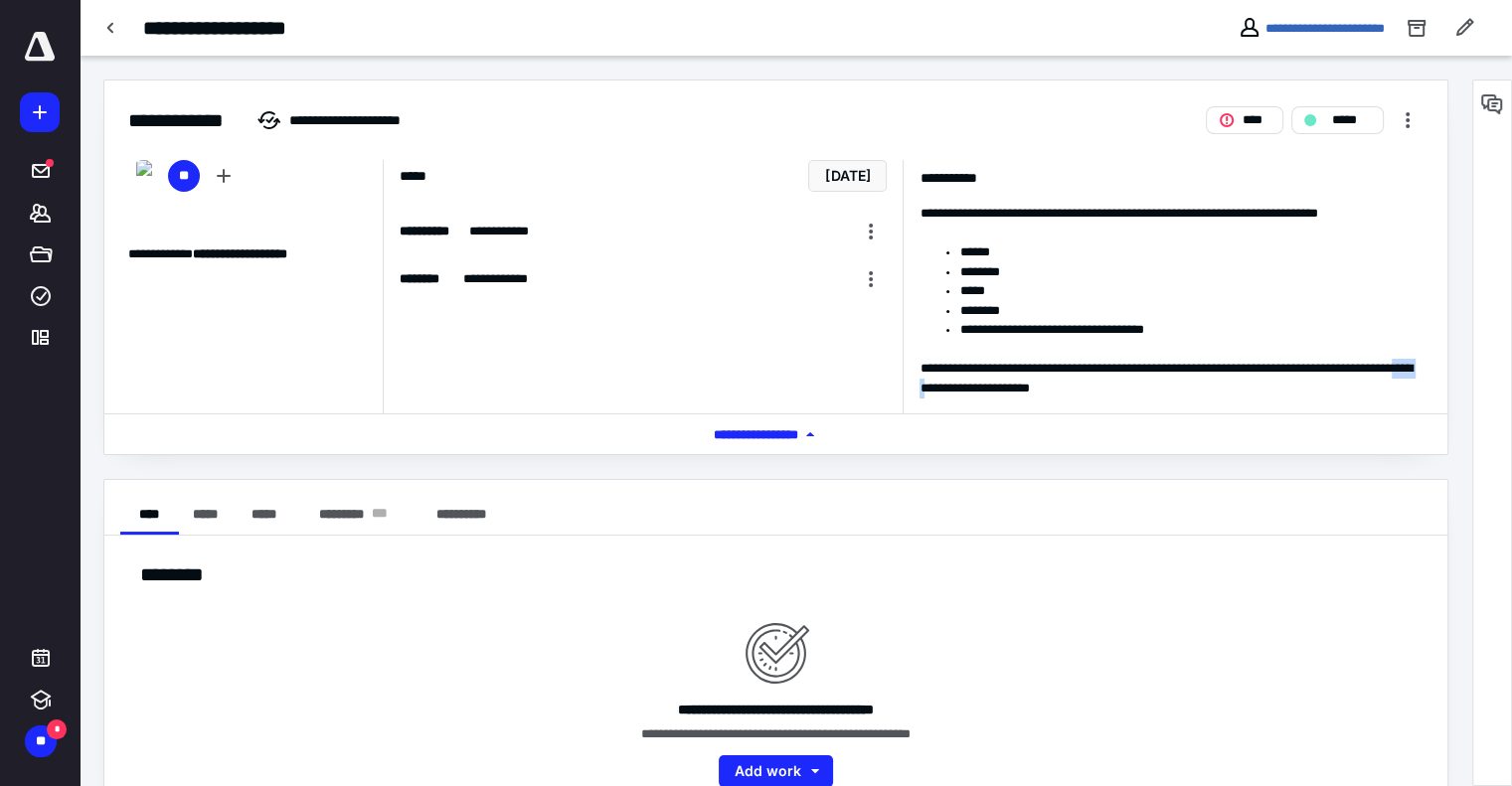 drag, startPoint x: 1026, startPoint y: 390, endPoint x: 1067, endPoint y: 394, distance: 41.19466 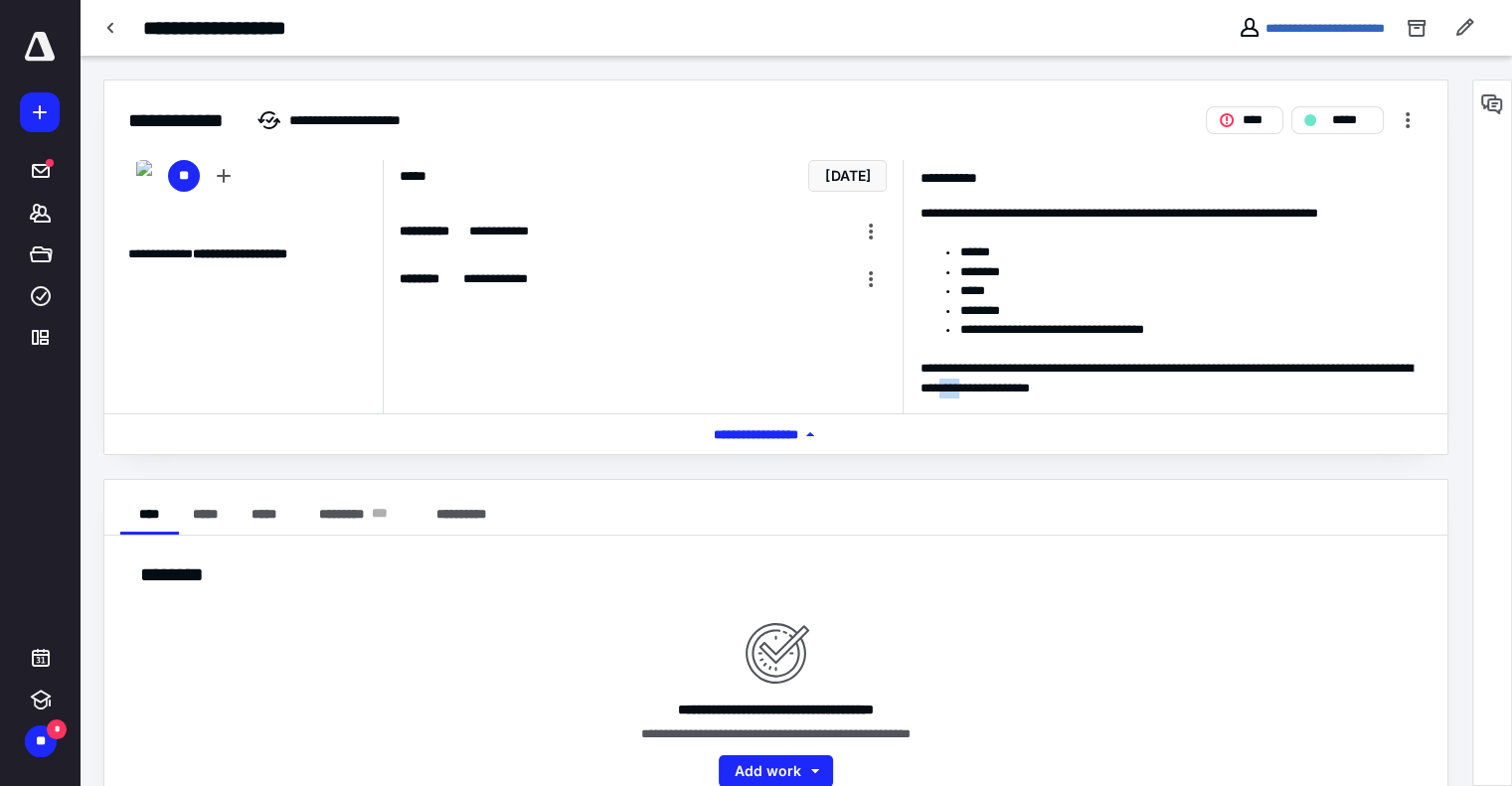 drag, startPoint x: 1086, startPoint y: 390, endPoint x: 1113, endPoint y: 397, distance: 27.89265 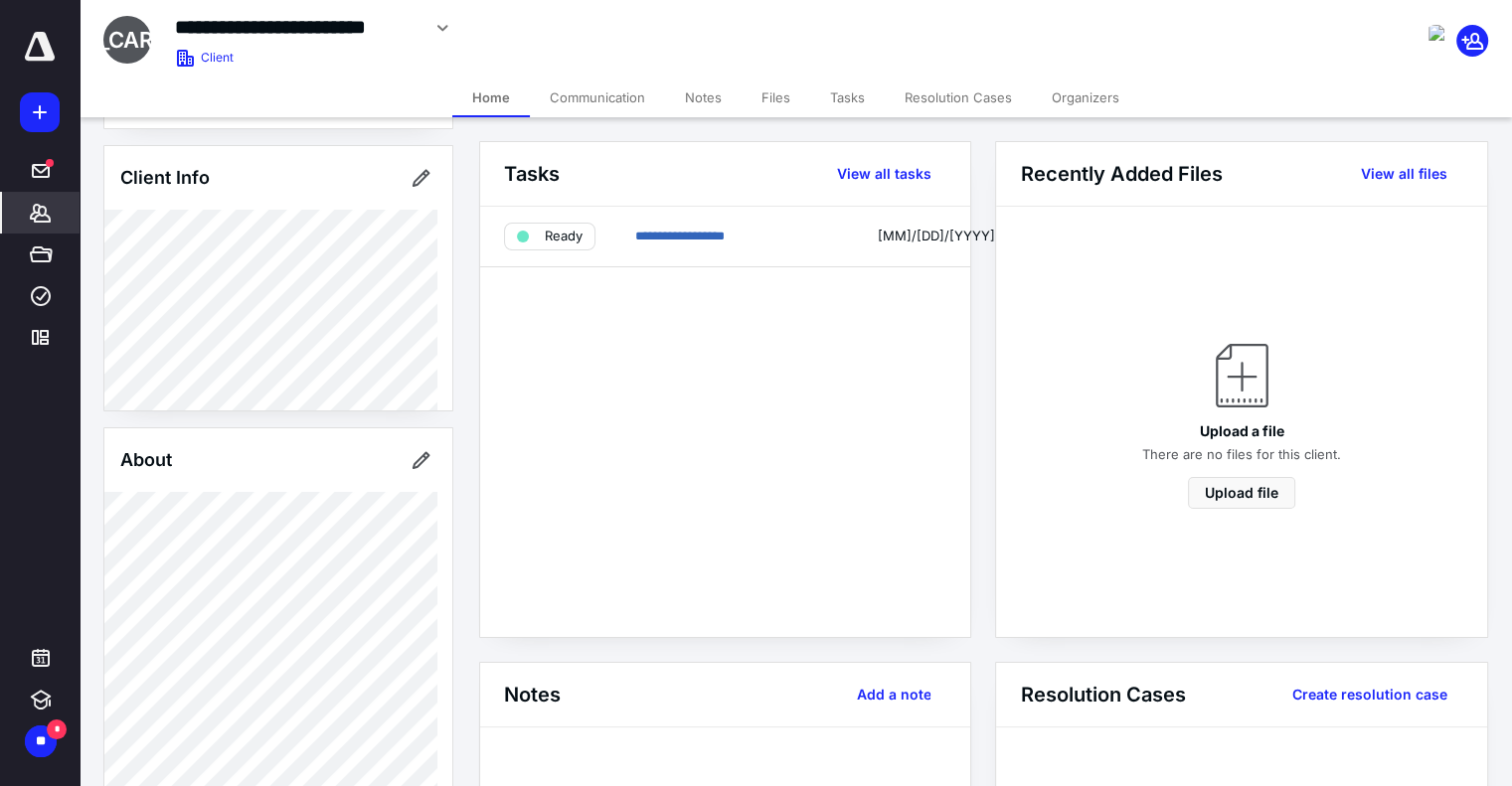 scroll, scrollTop: 0, scrollLeft: 0, axis: both 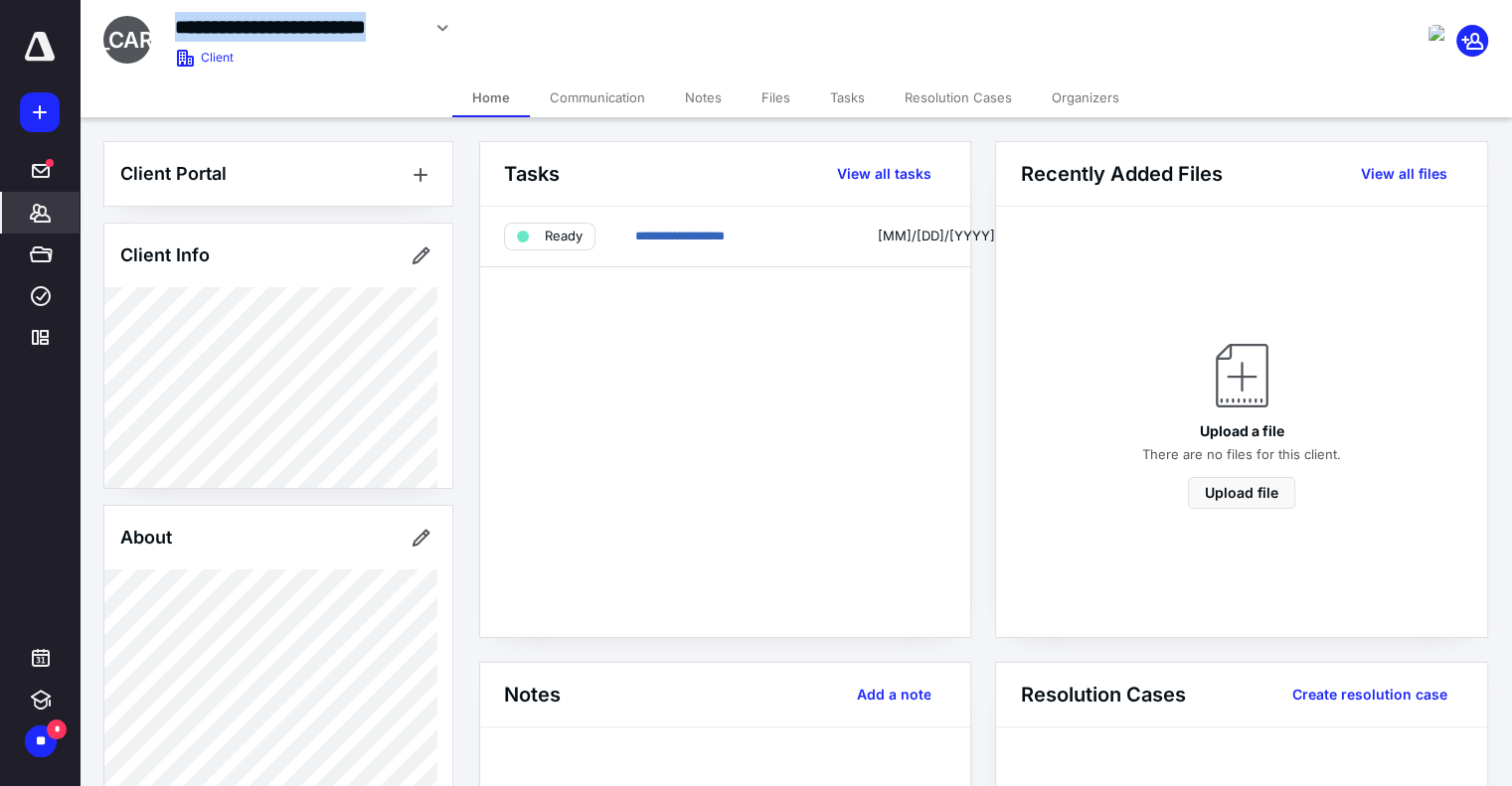 drag, startPoint x: 179, startPoint y: 31, endPoint x: 418, endPoint y: 31, distance: 239 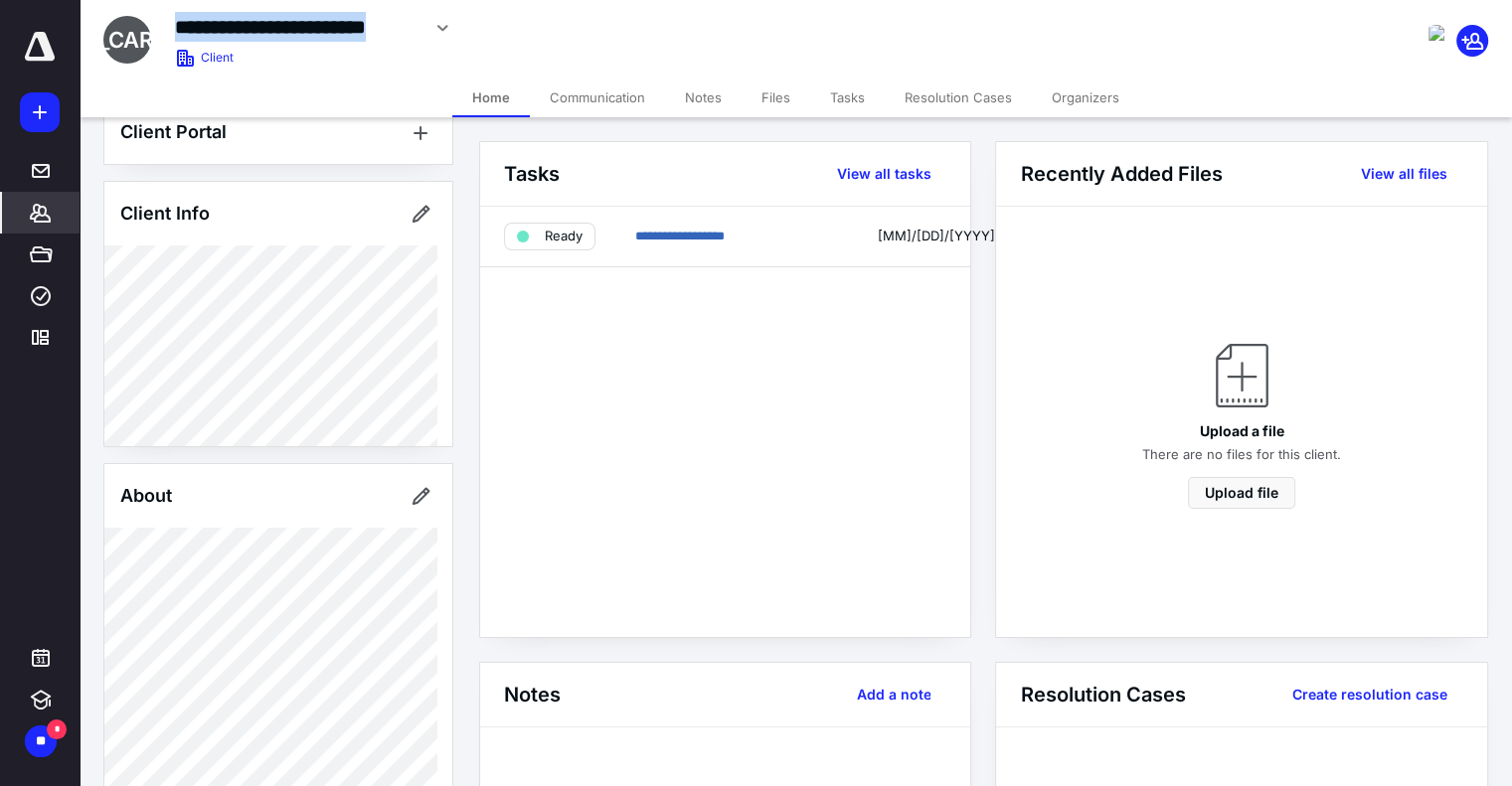 scroll, scrollTop: 0, scrollLeft: 0, axis: both 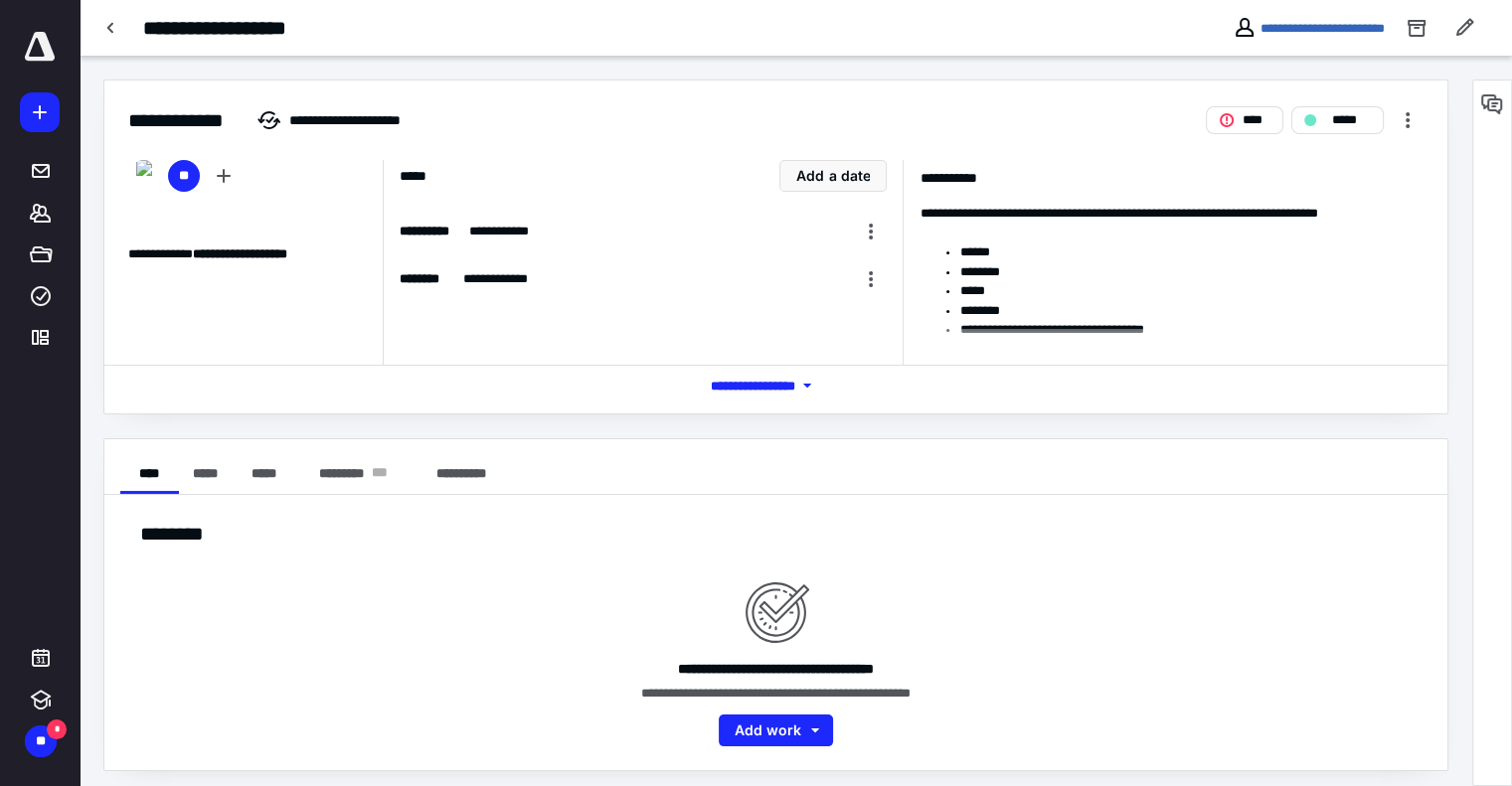 click on "*** **** *******" at bounding box center [776, 386] 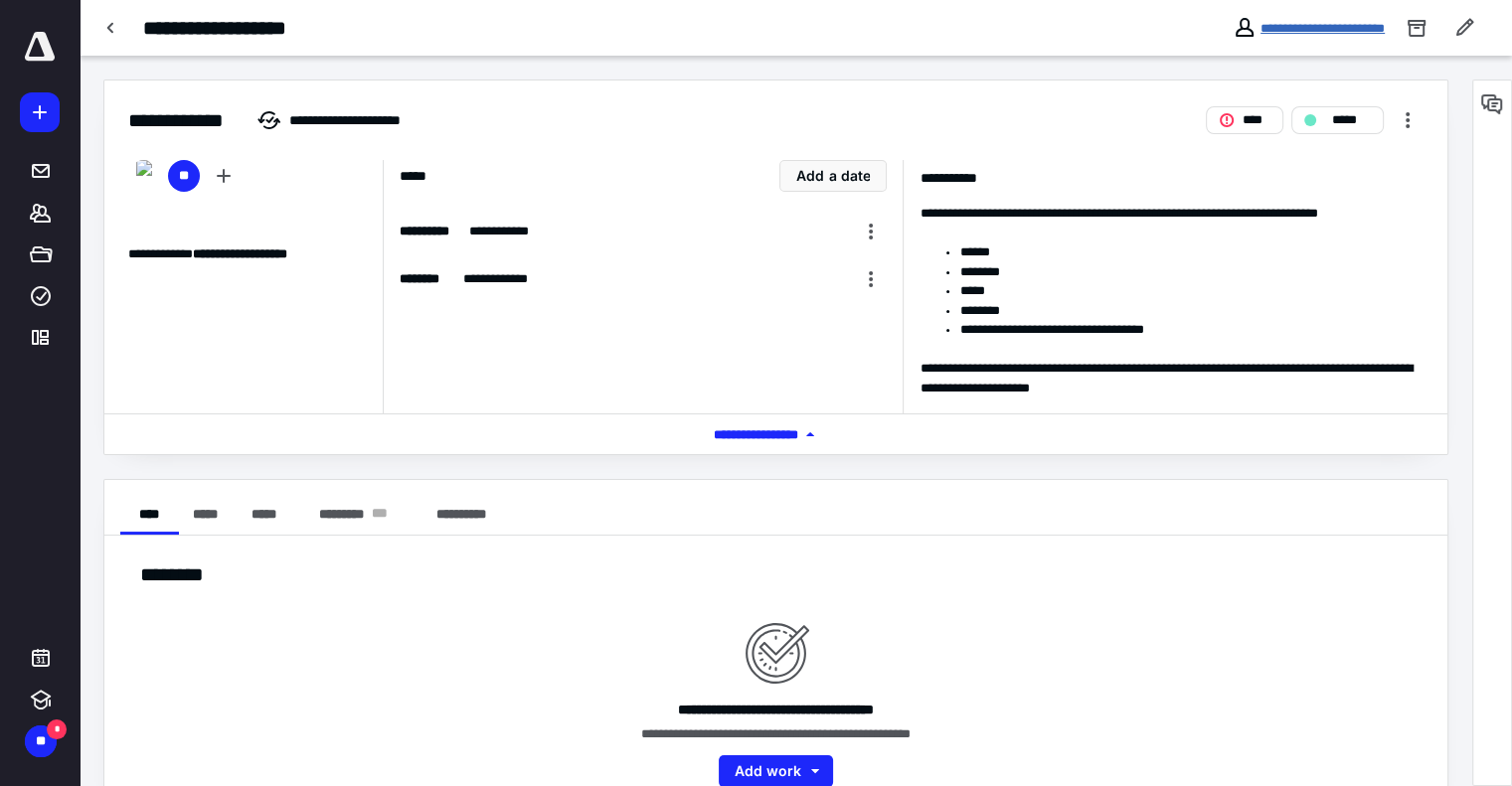 click on "**********" at bounding box center (1322, 28) 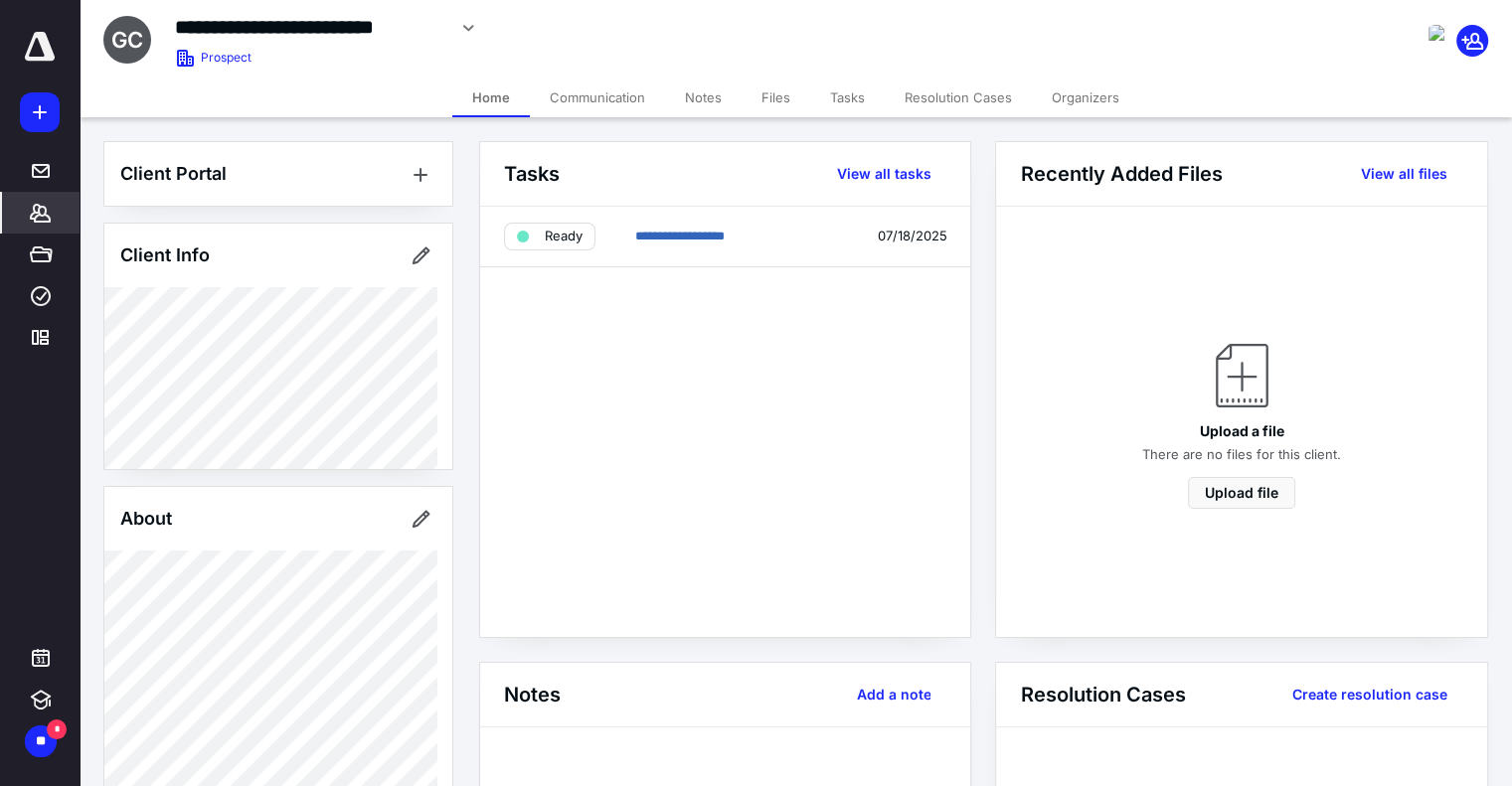 click on "Files" at bounding box center [775, 97] 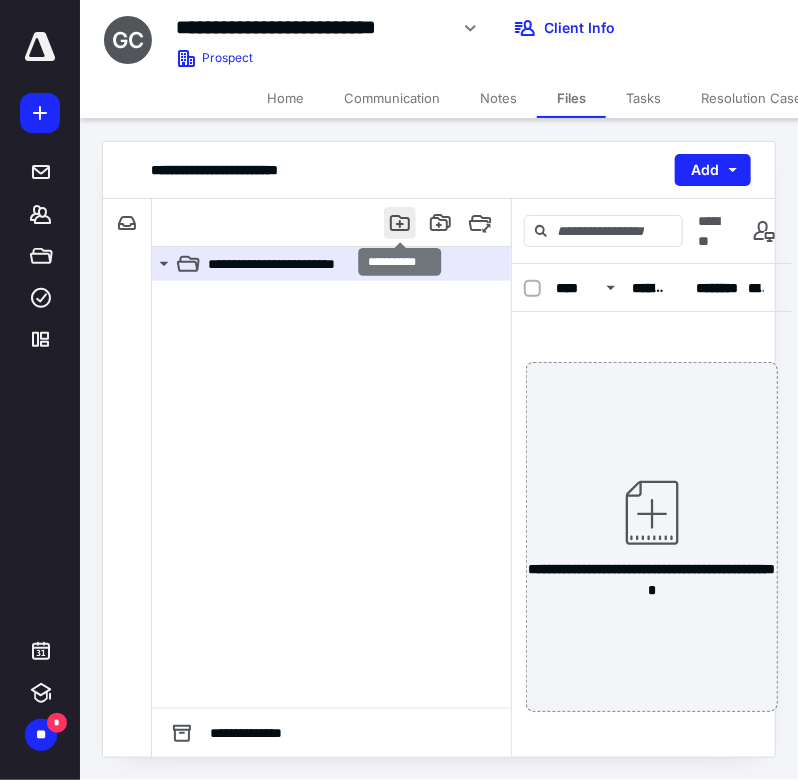 click at bounding box center [400, 223] 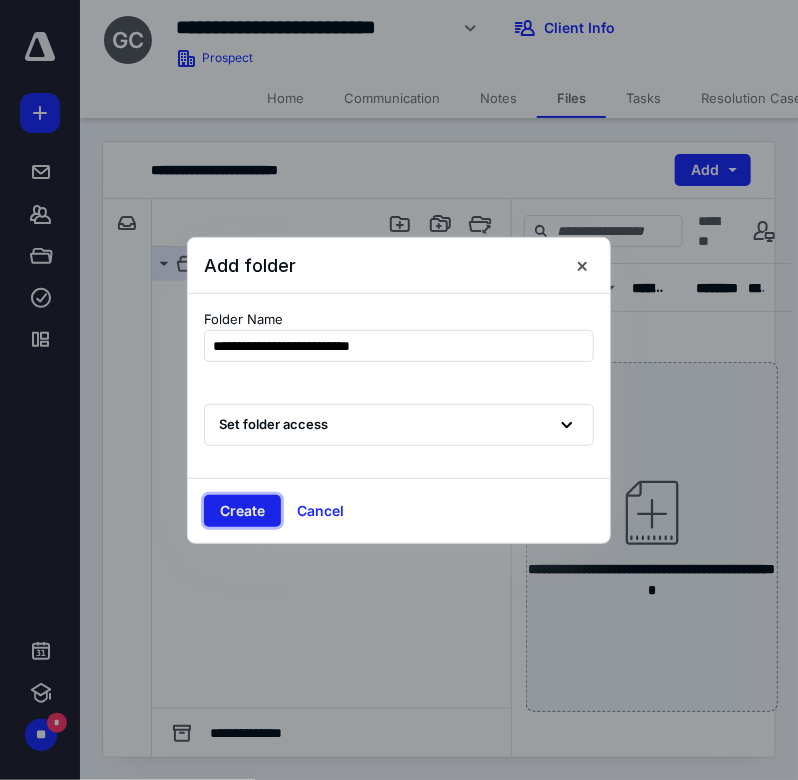 click on "Create" at bounding box center [242, 511] 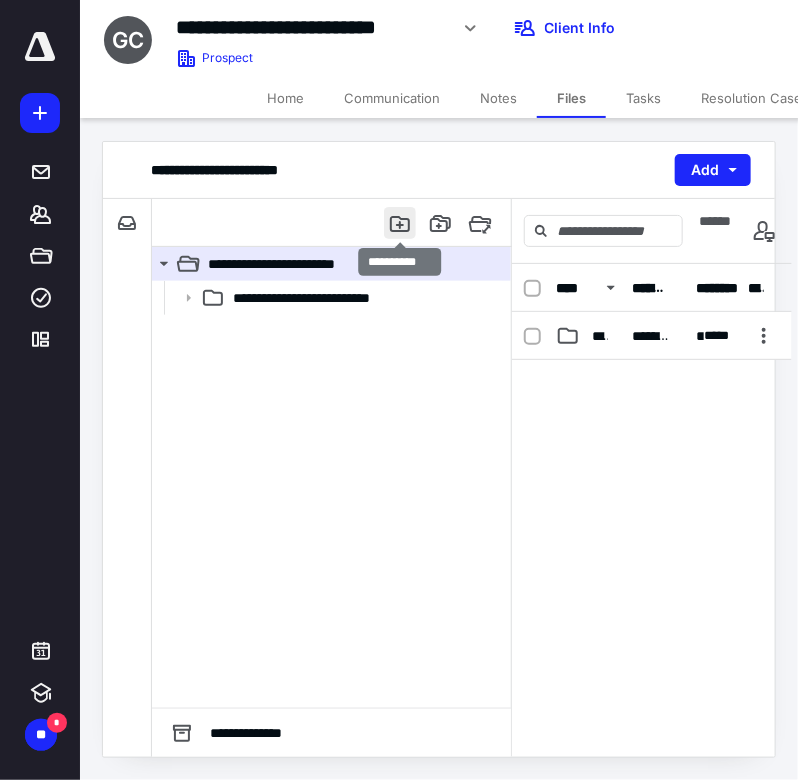 click at bounding box center [400, 223] 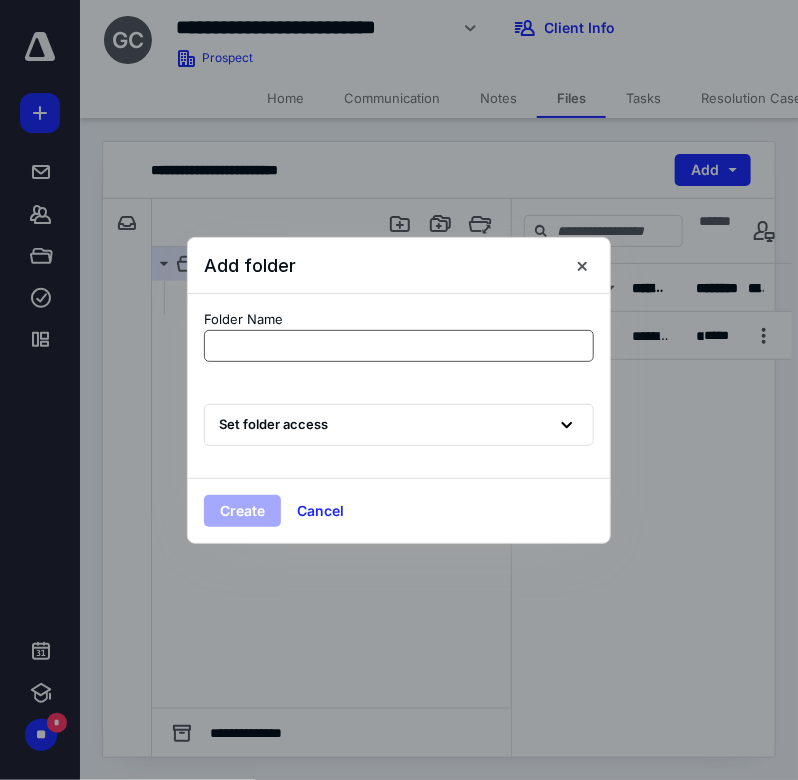 click at bounding box center [399, 346] 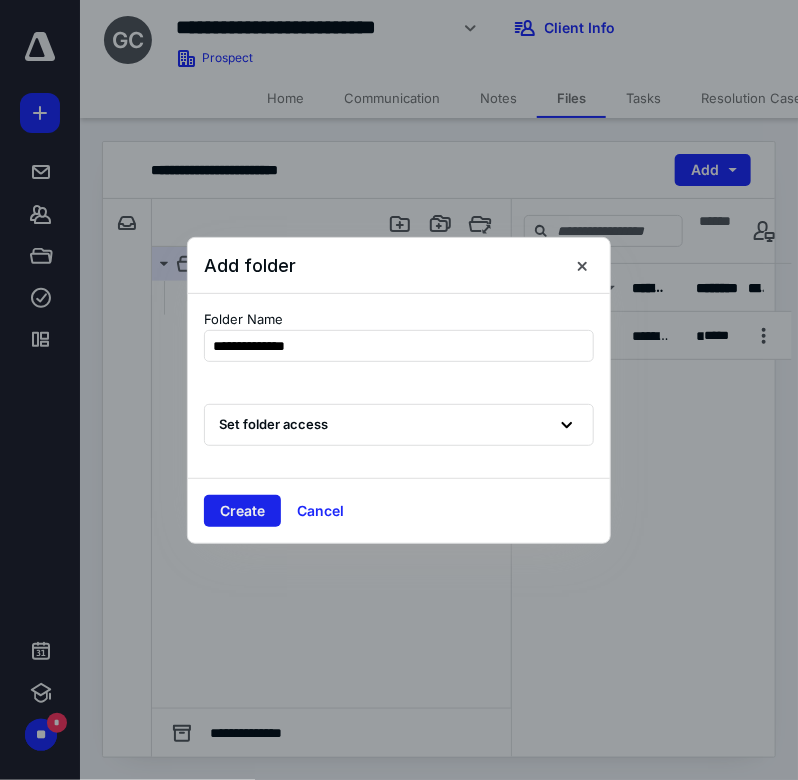 type on "**********" 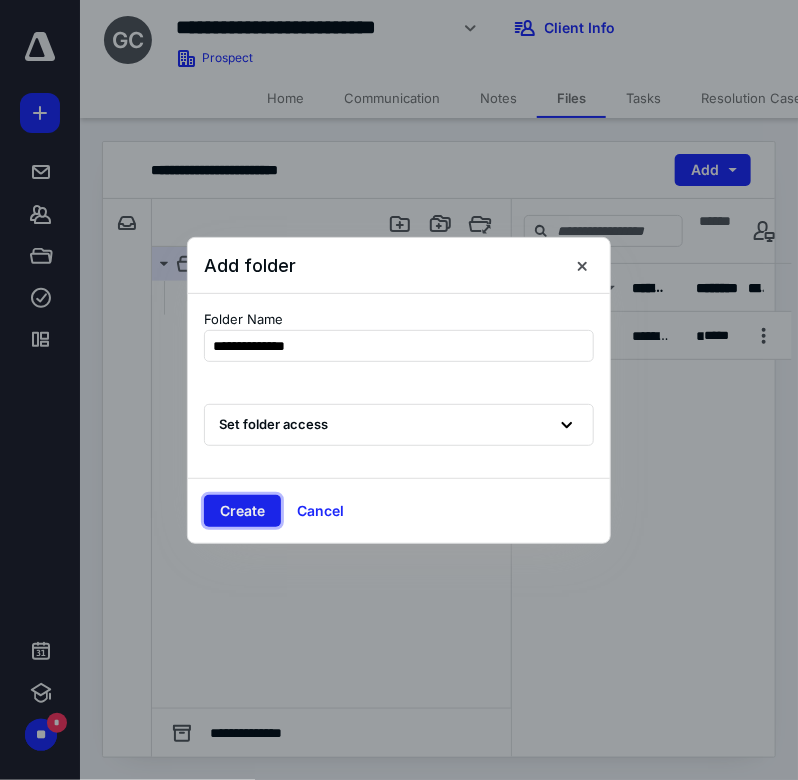 click on "Create" at bounding box center [242, 511] 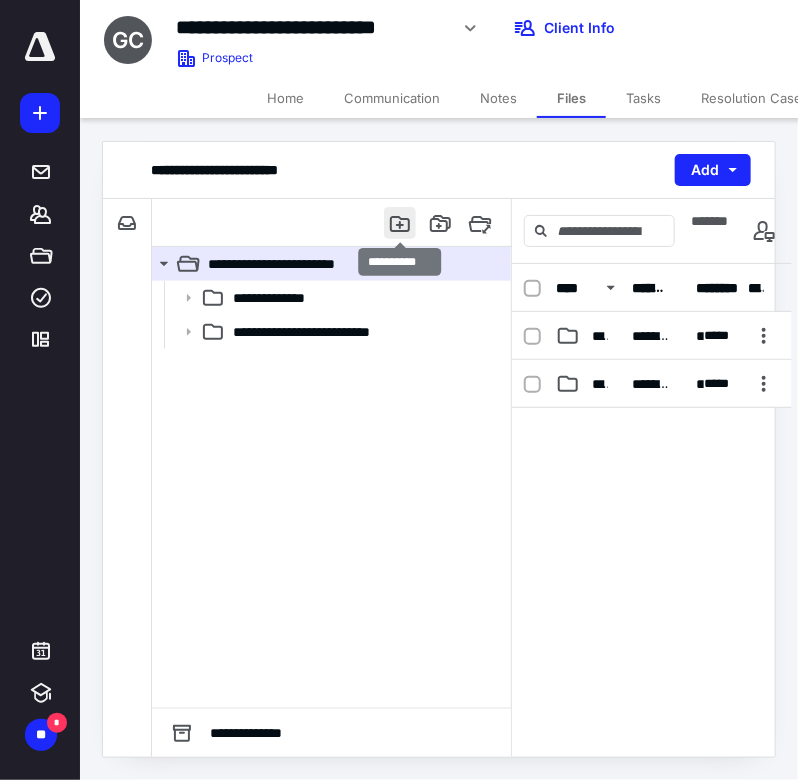 click at bounding box center [400, 223] 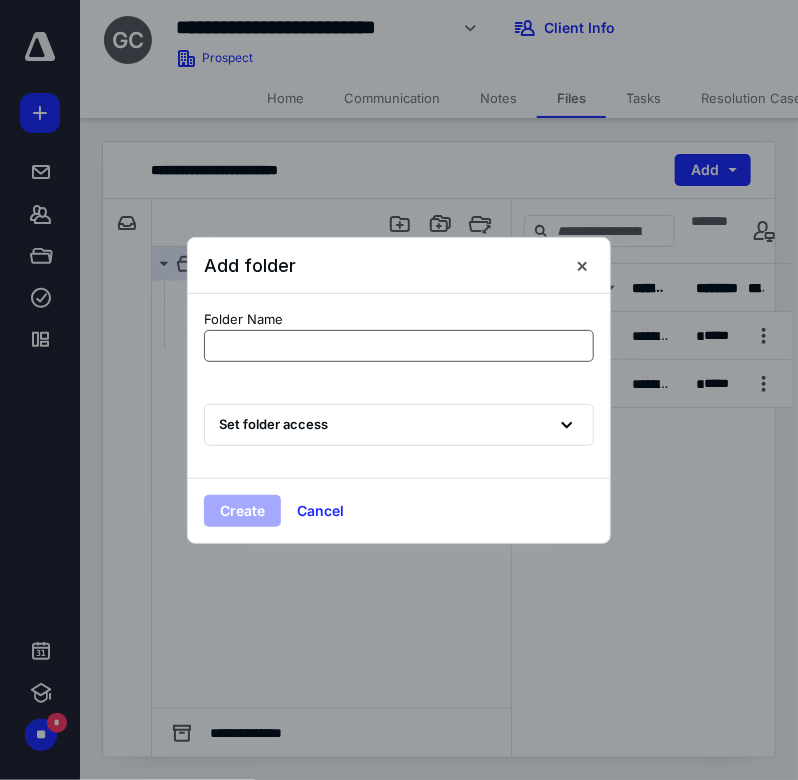 click at bounding box center (399, 346) 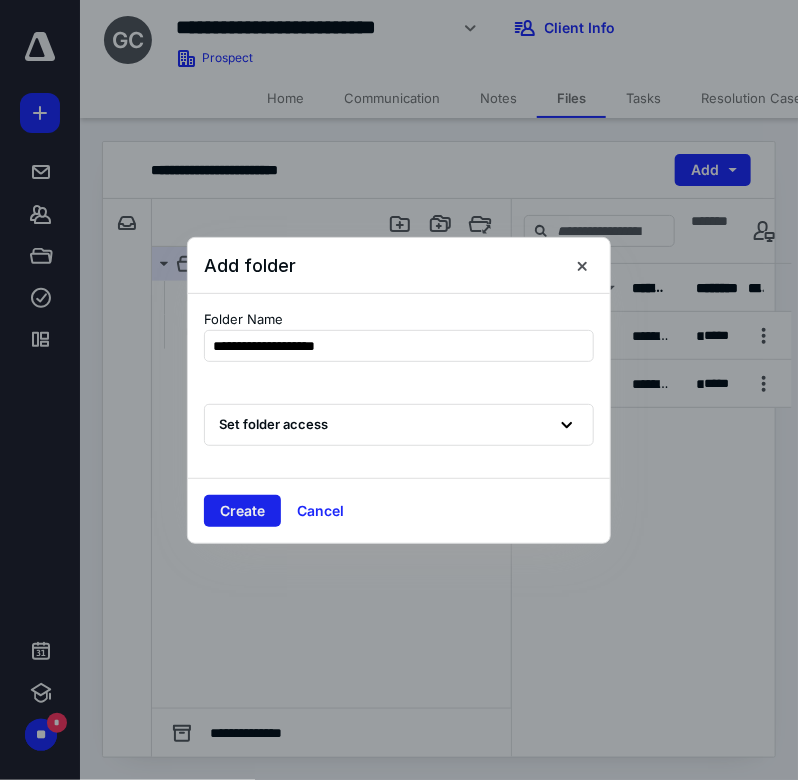 type on "**********" 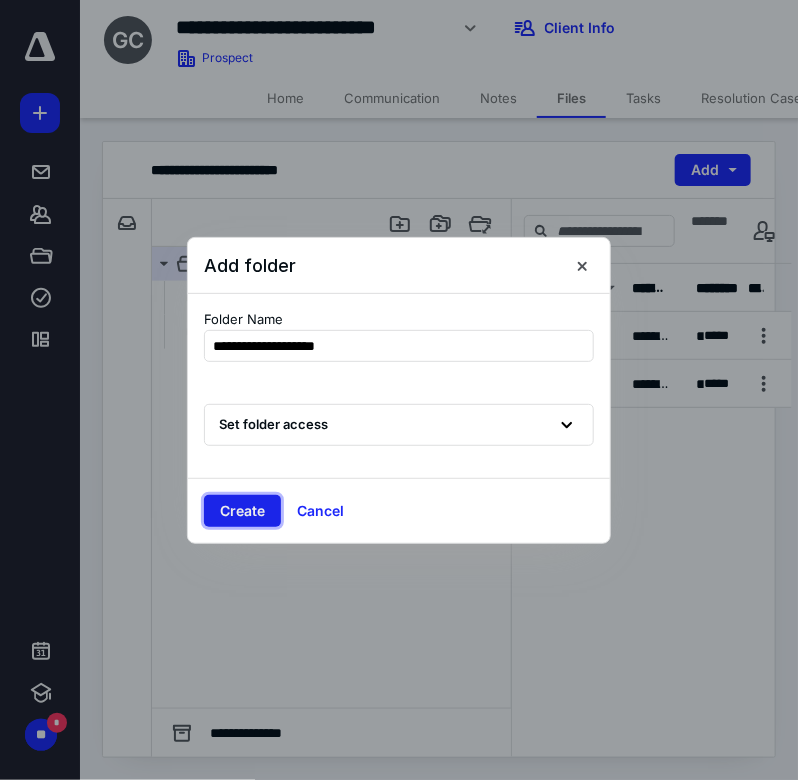click on "Create" at bounding box center (242, 511) 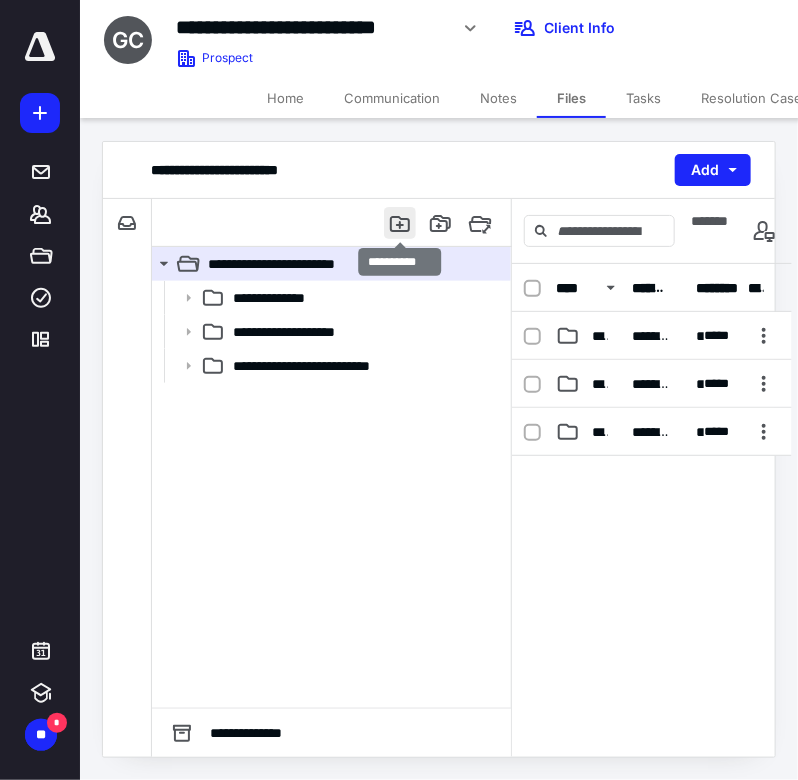 click at bounding box center (400, 223) 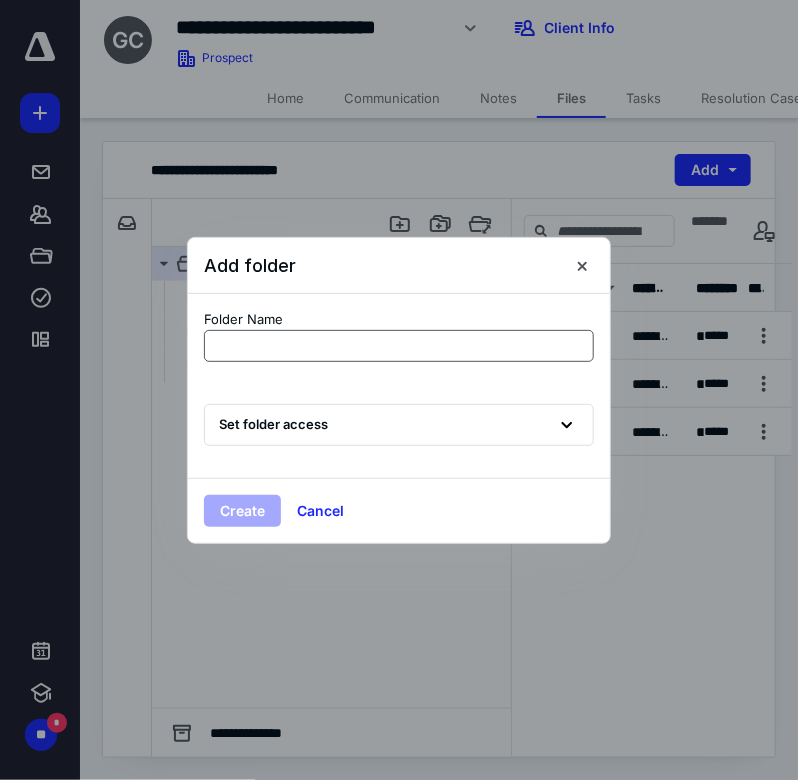 click at bounding box center [399, 346] 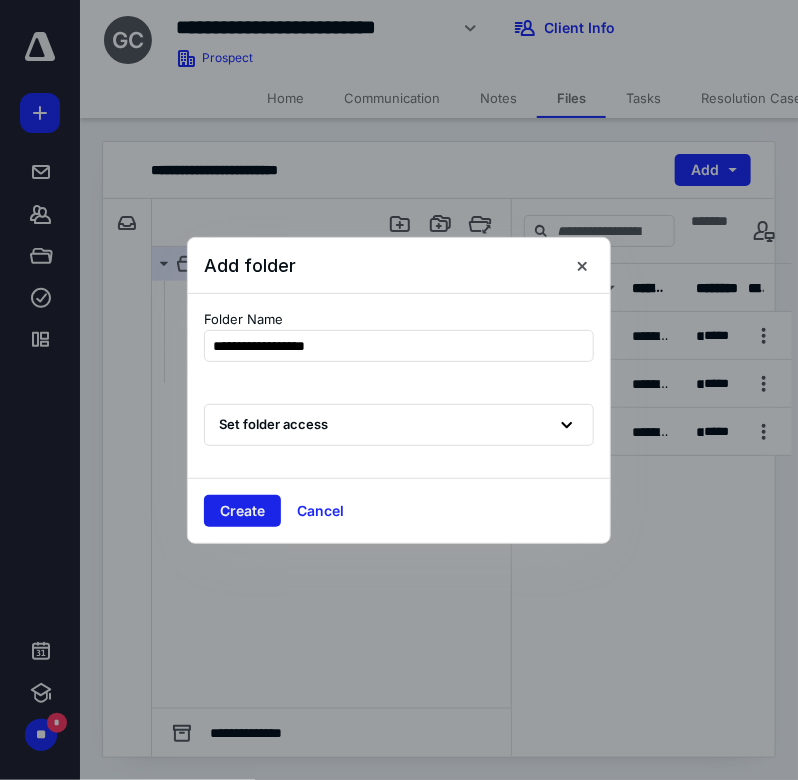 type on "**********" 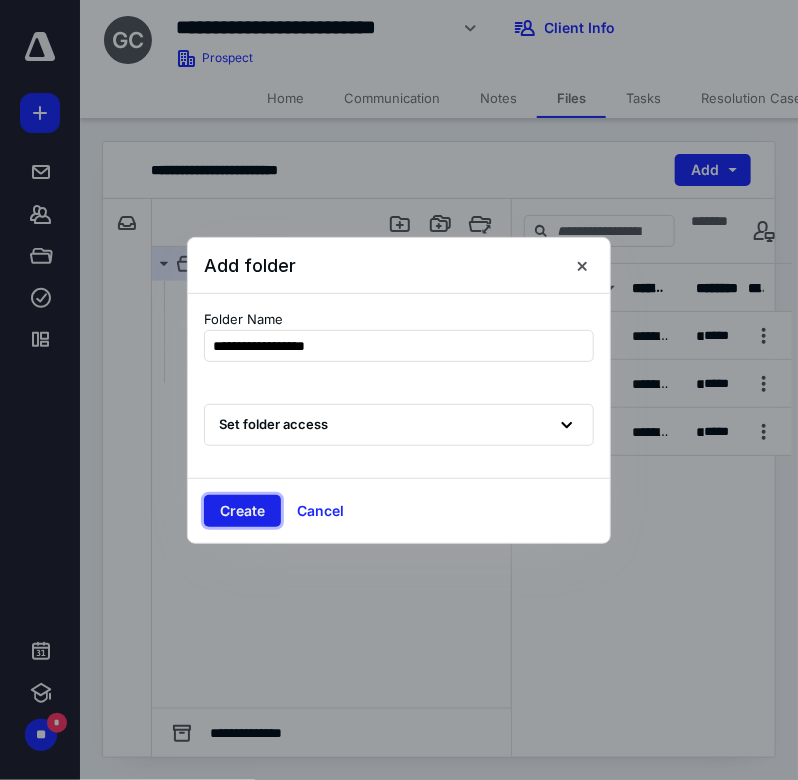 click on "Create" at bounding box center [242, 511] 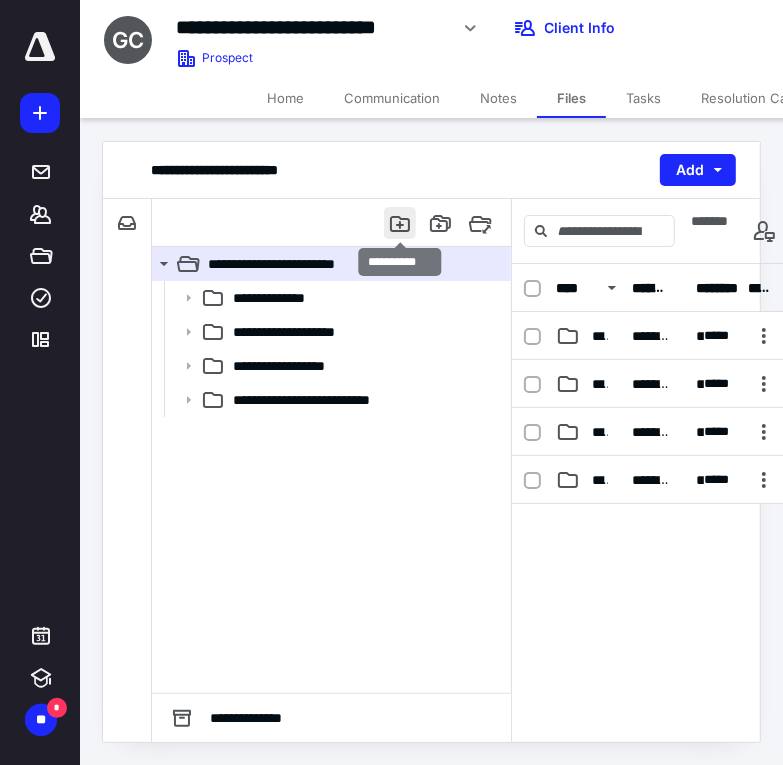 click at bounding box center [400, 223] 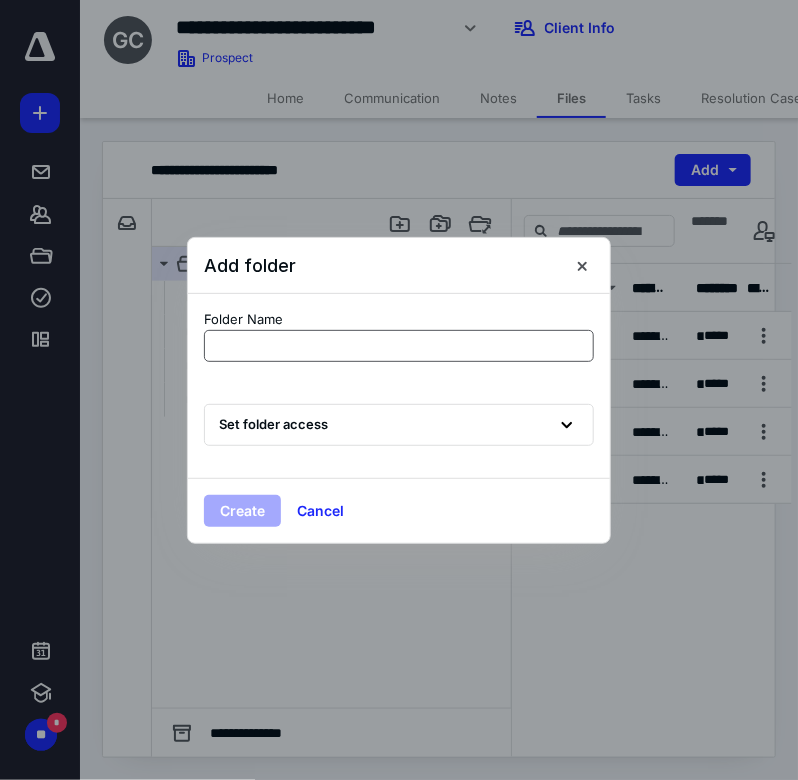 click at bounding box center (399, 346) 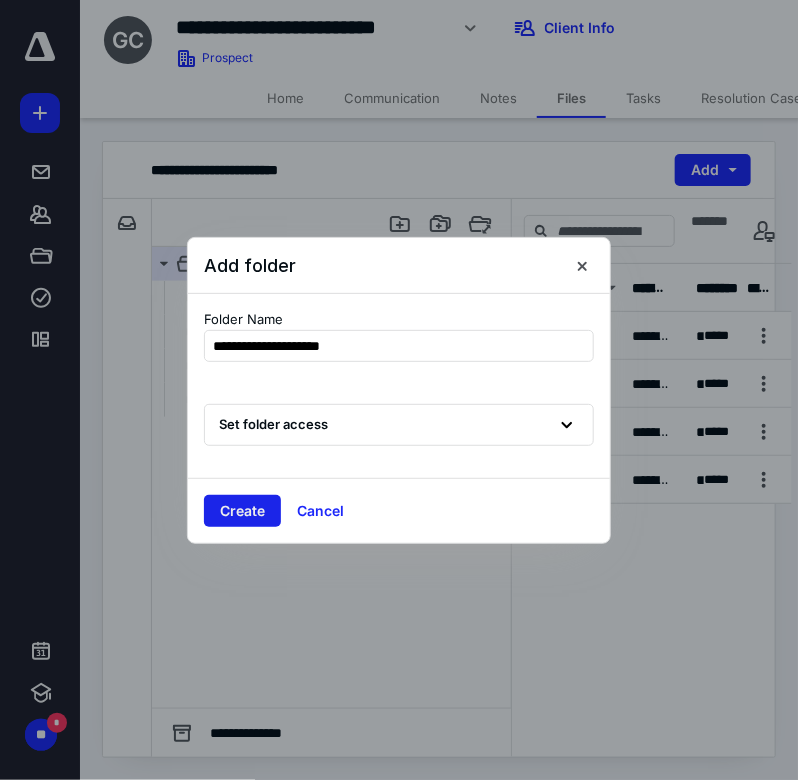 type on "**********" 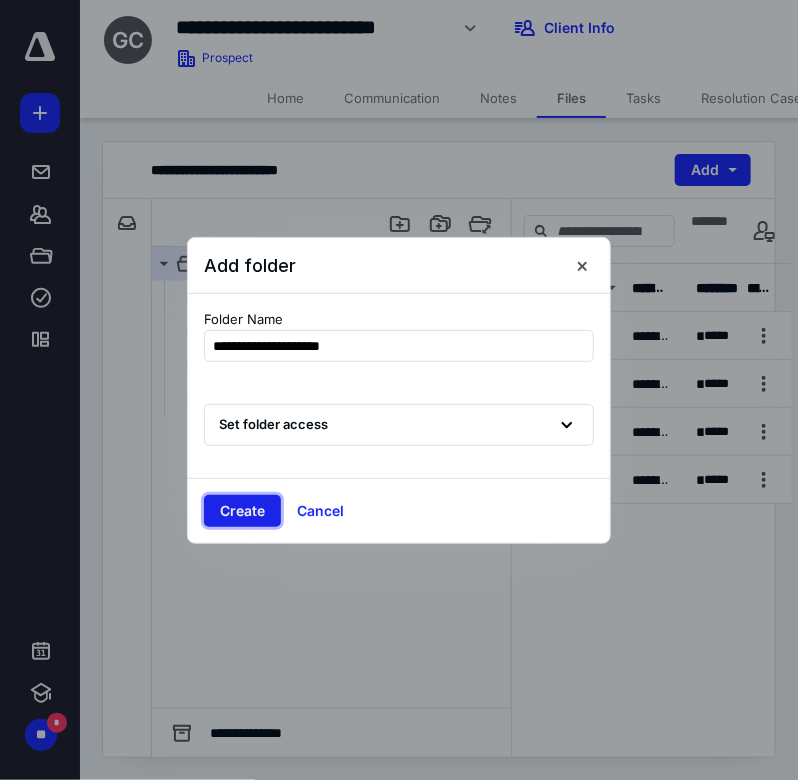 click on "Create" at bounding box center [242, 511] 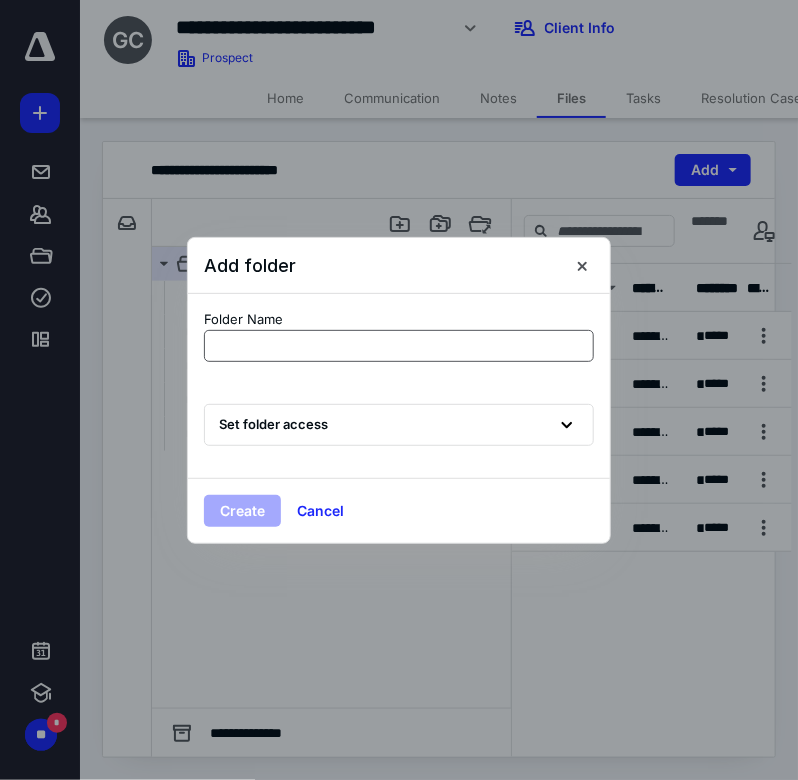 click at bounding box center (399, 346) 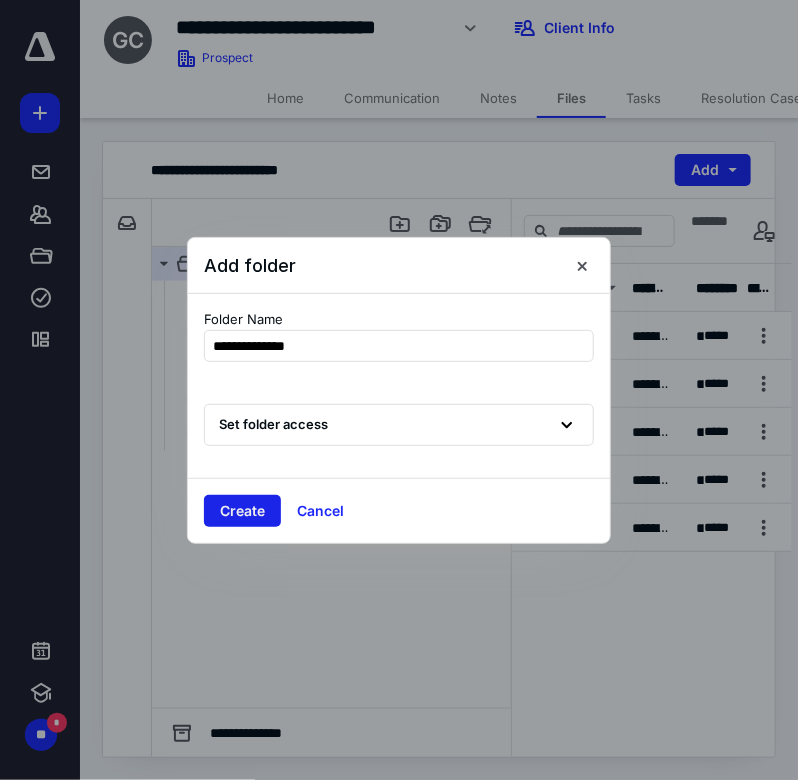 type on "**********" 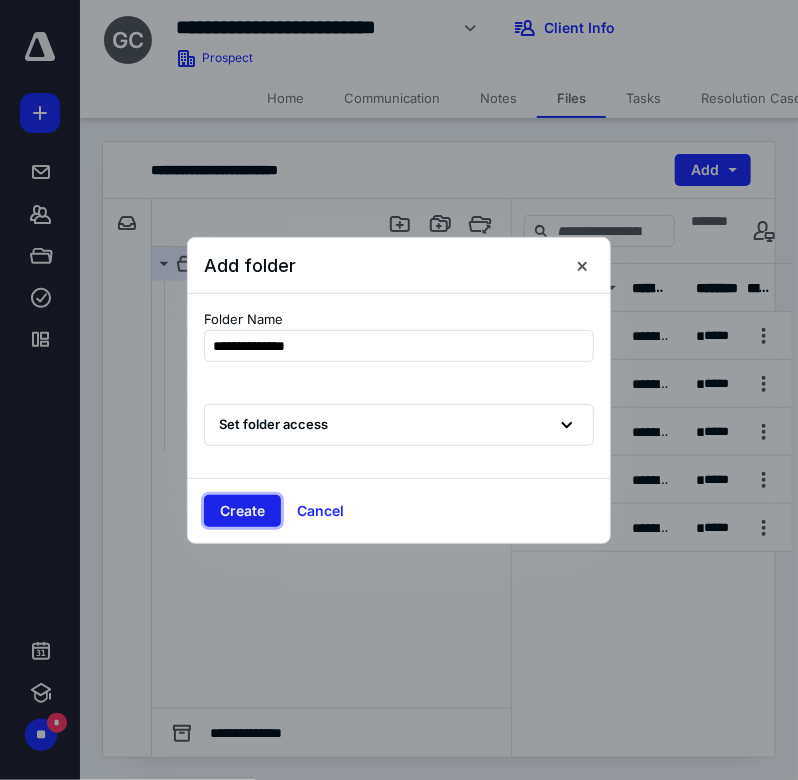 click on "Create" at bounding box center (242, 511) 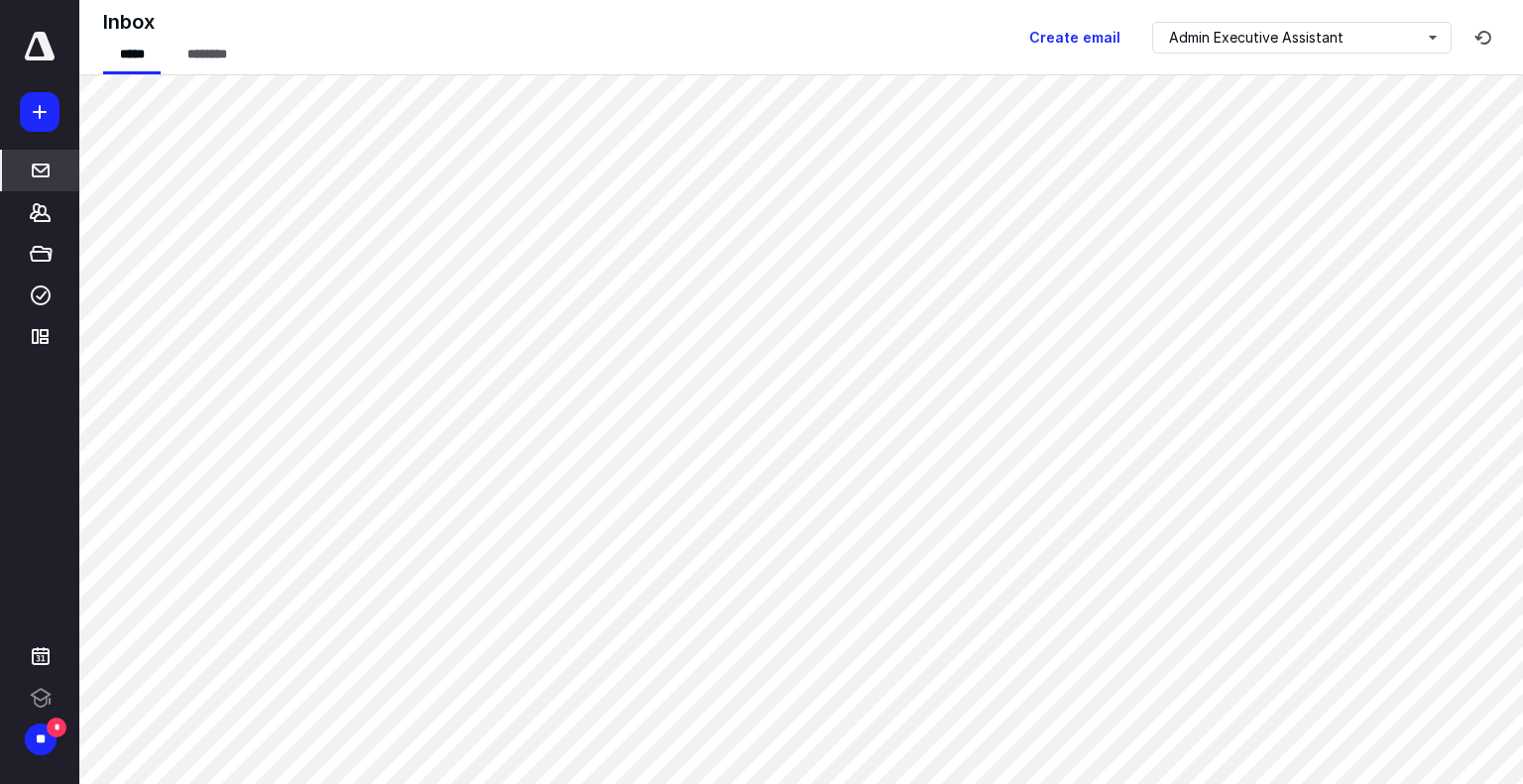 scroll, scrollTop: 0, scrollLeft: 0, axis: both 